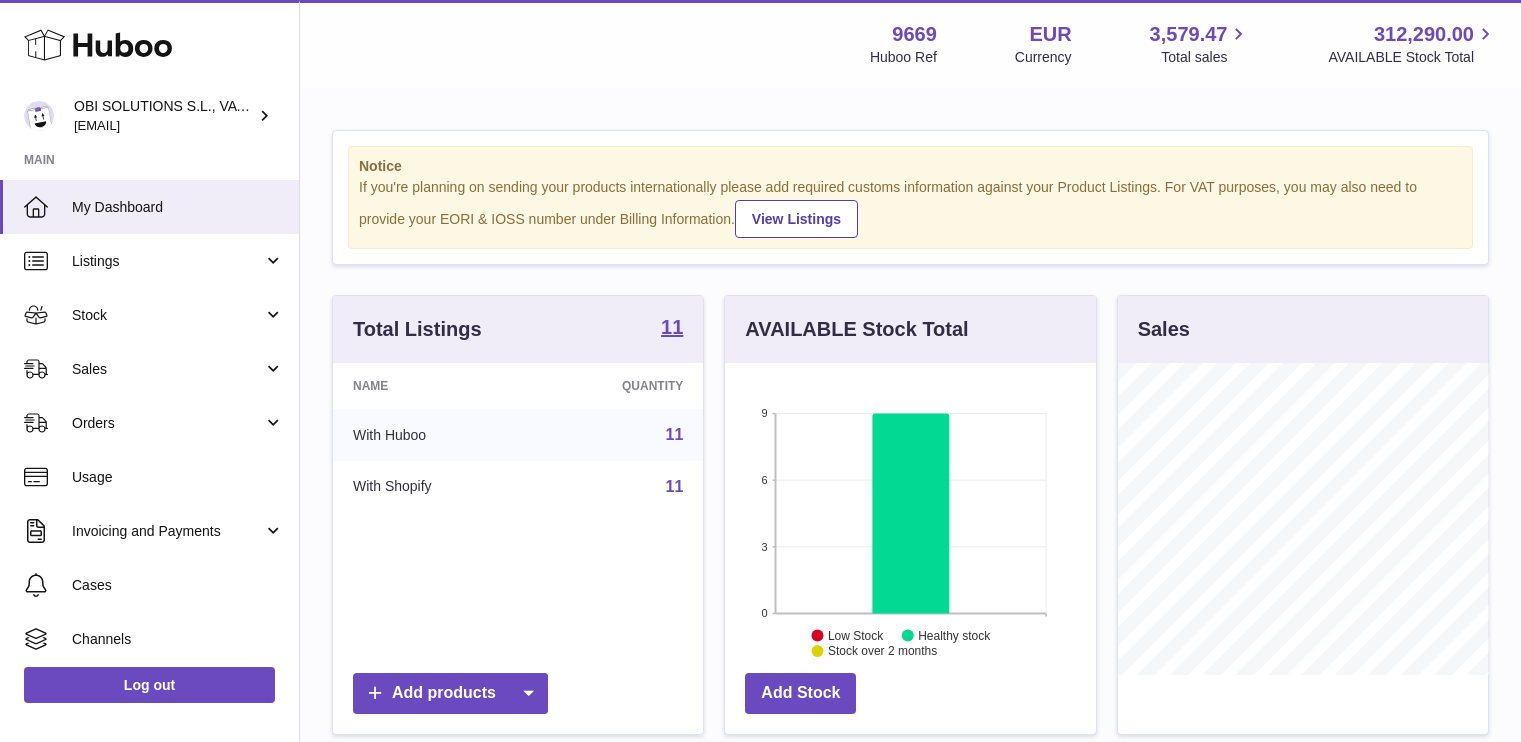 scroll, scrollTop: 0, scrollLeft: 0, axis: both 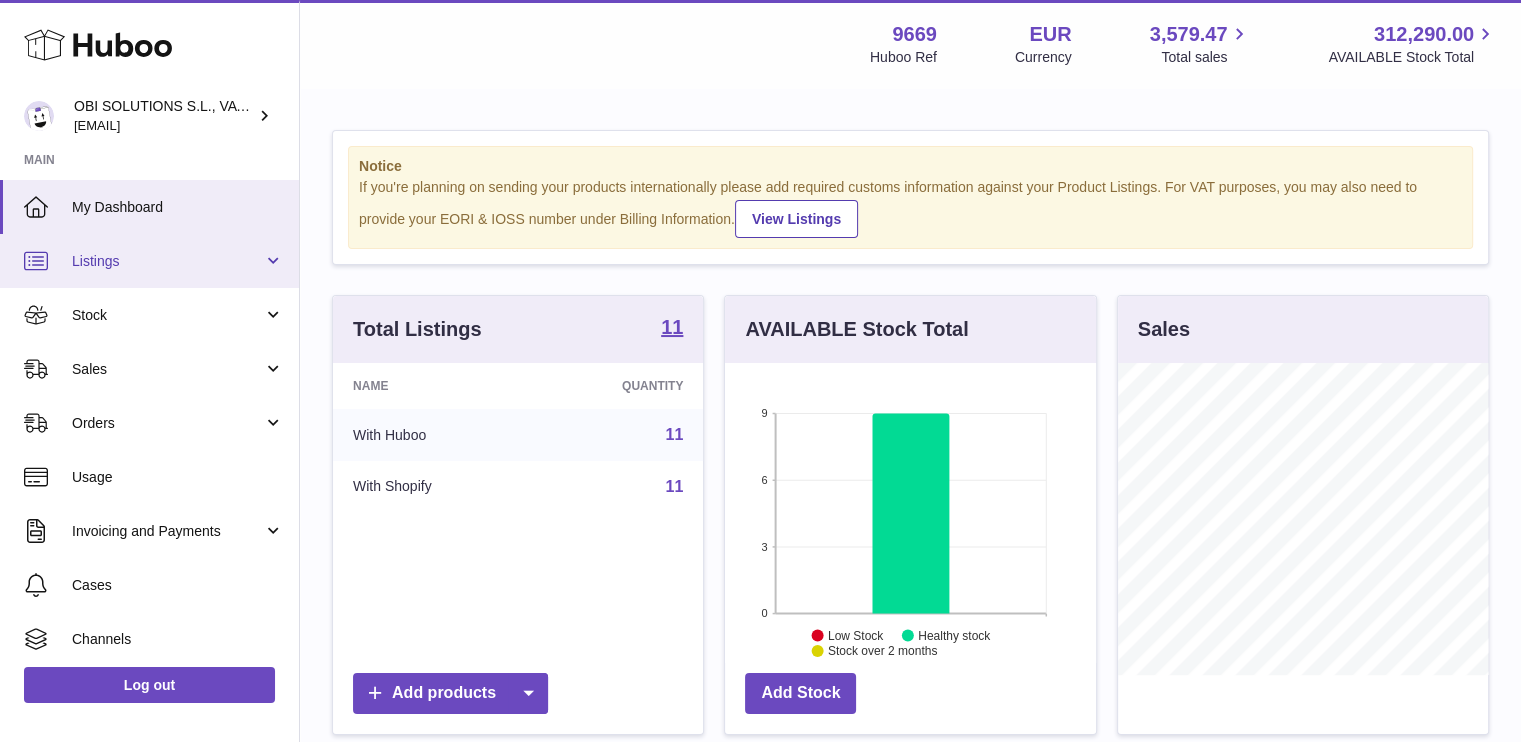 click on "Listings" at bounding box center [167, 261] 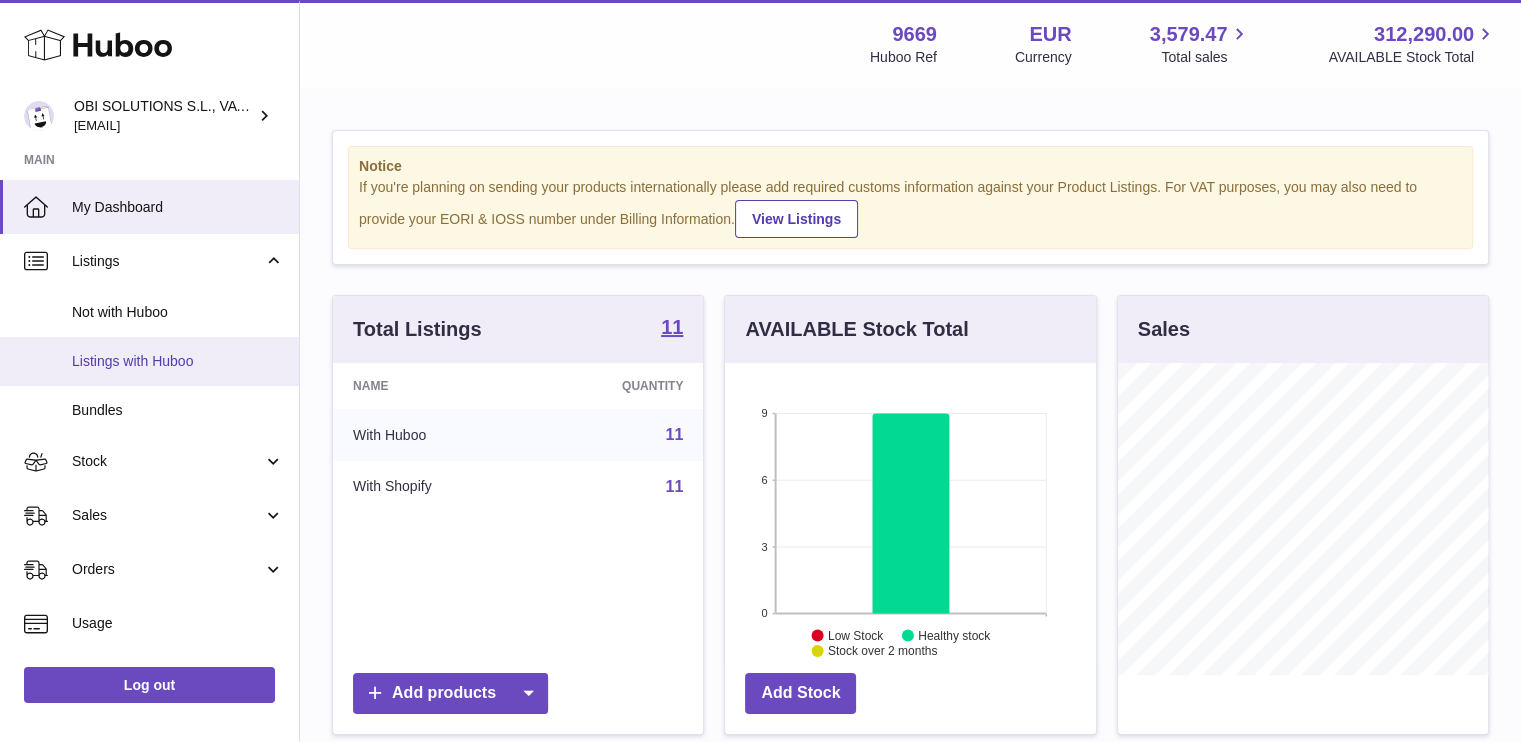 click on "Listings with Huboo" at bounding box center (178, 361) 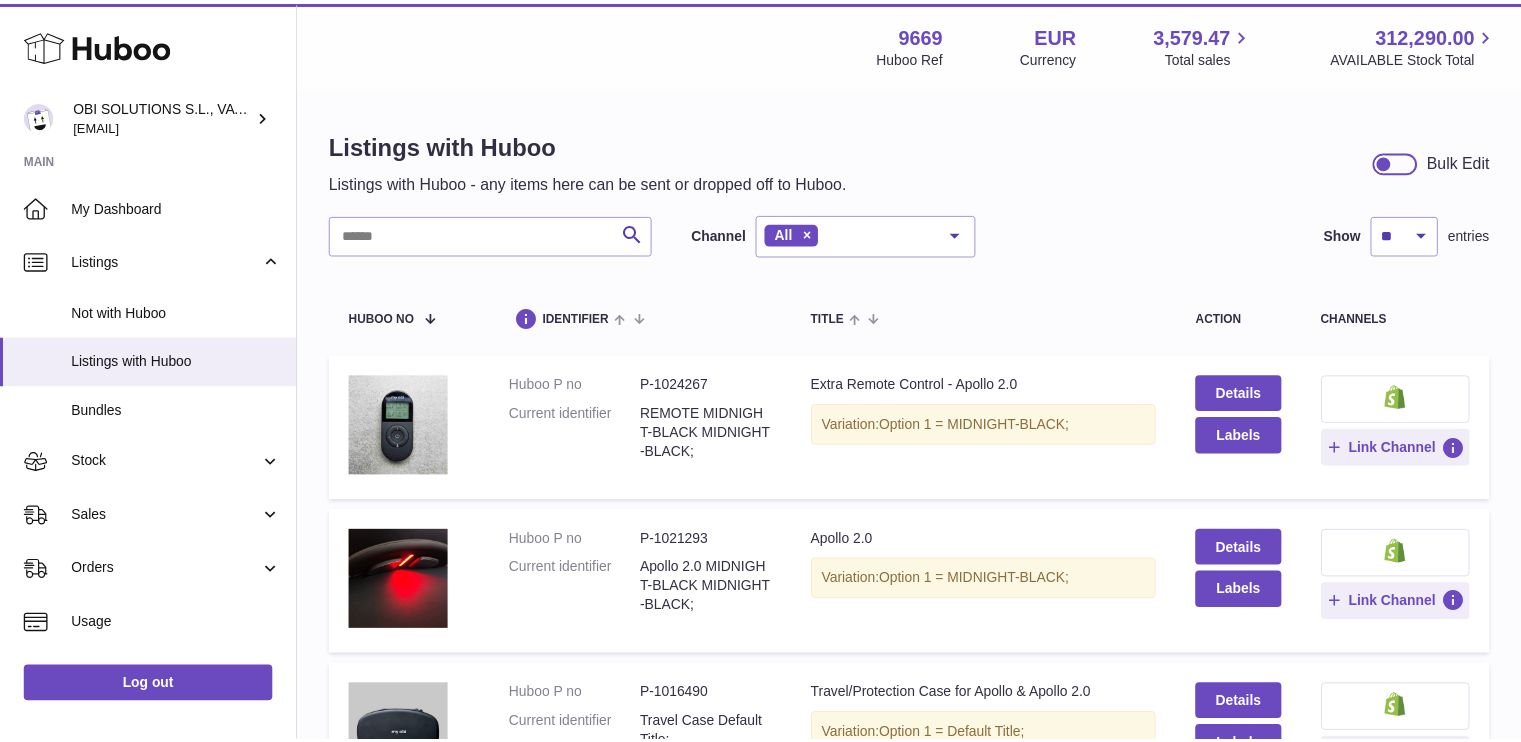 scroll, scrollTop: 0, scrollLeft: 0, axis: both 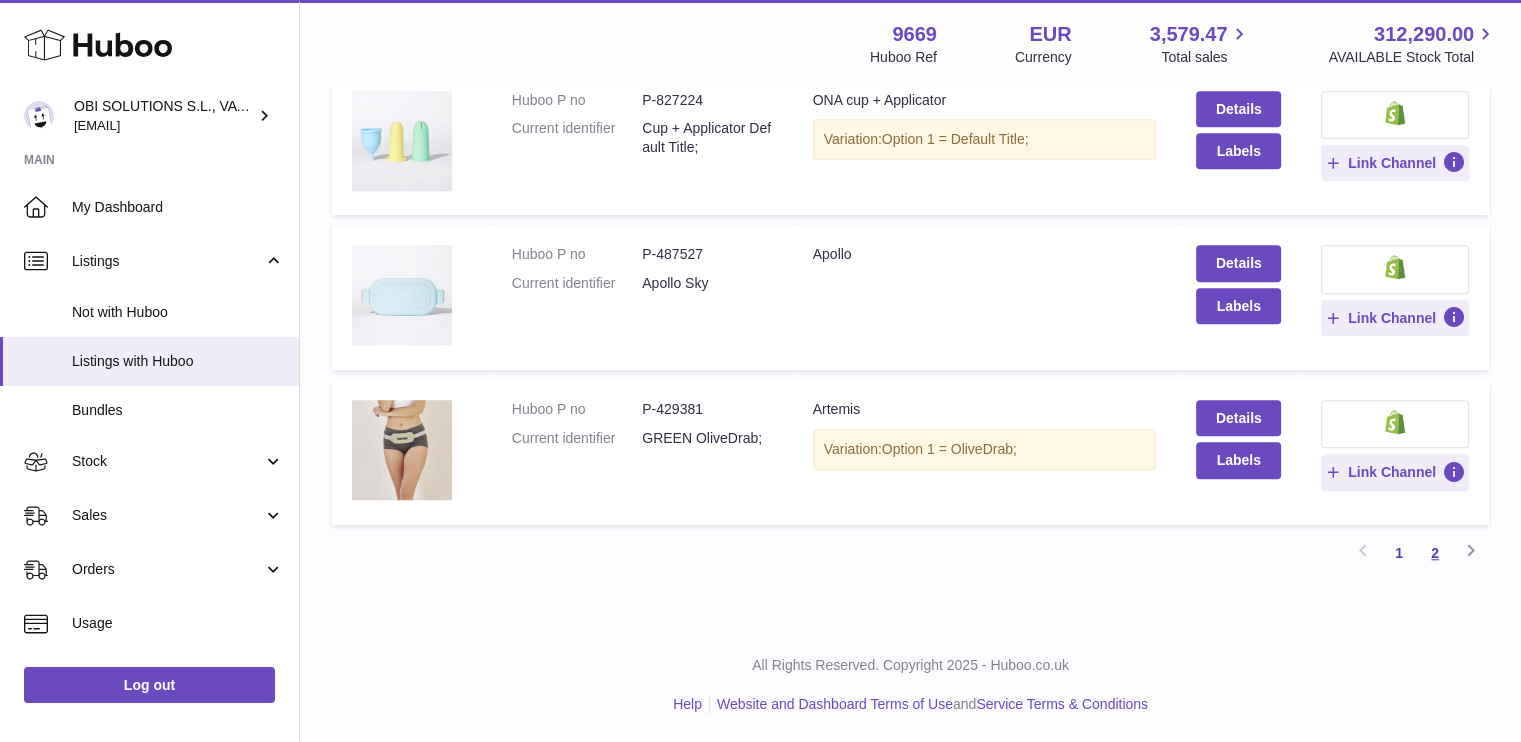 click on "2" at bounding box center [1435, 553] 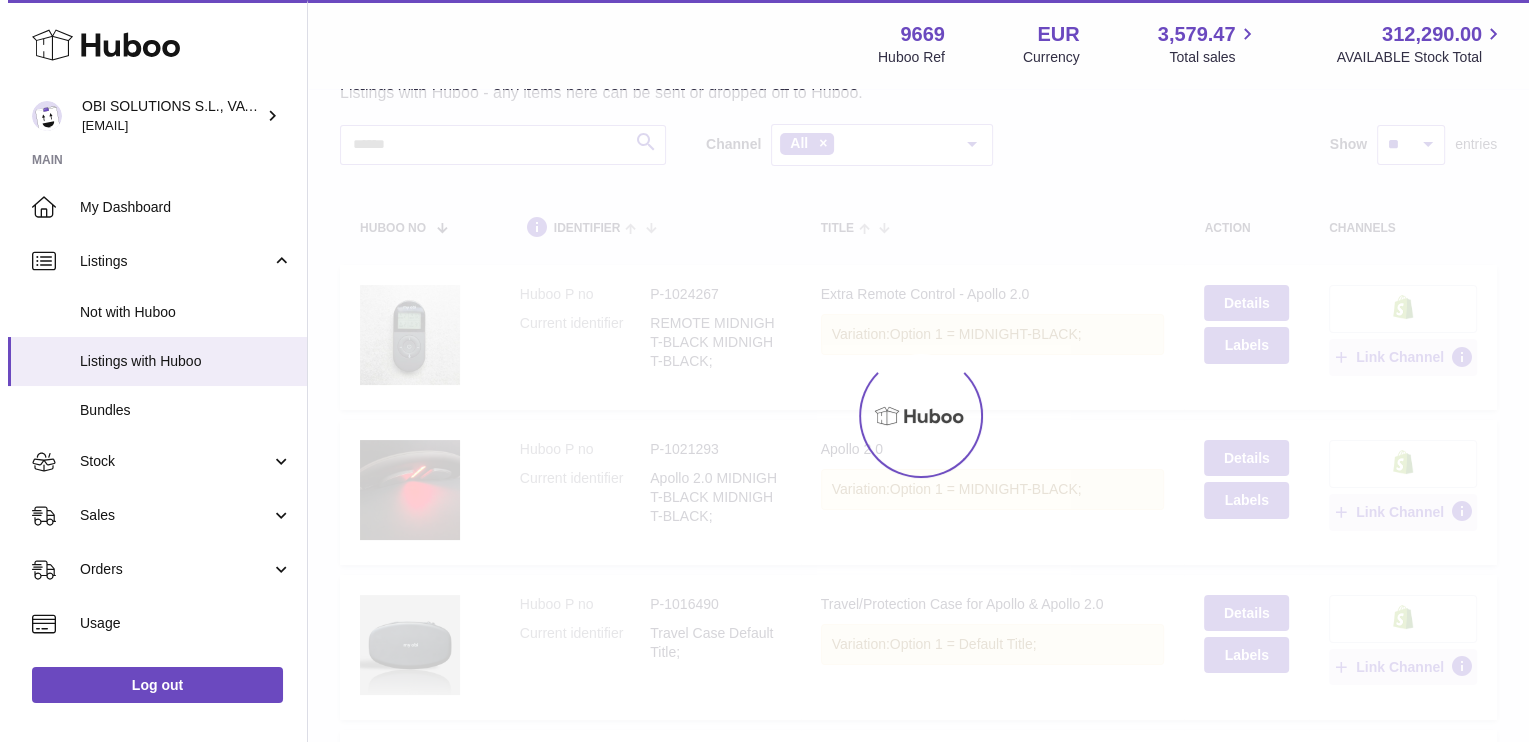 scroll, scrollTop: 0, scrollLeft: 0, axis: both 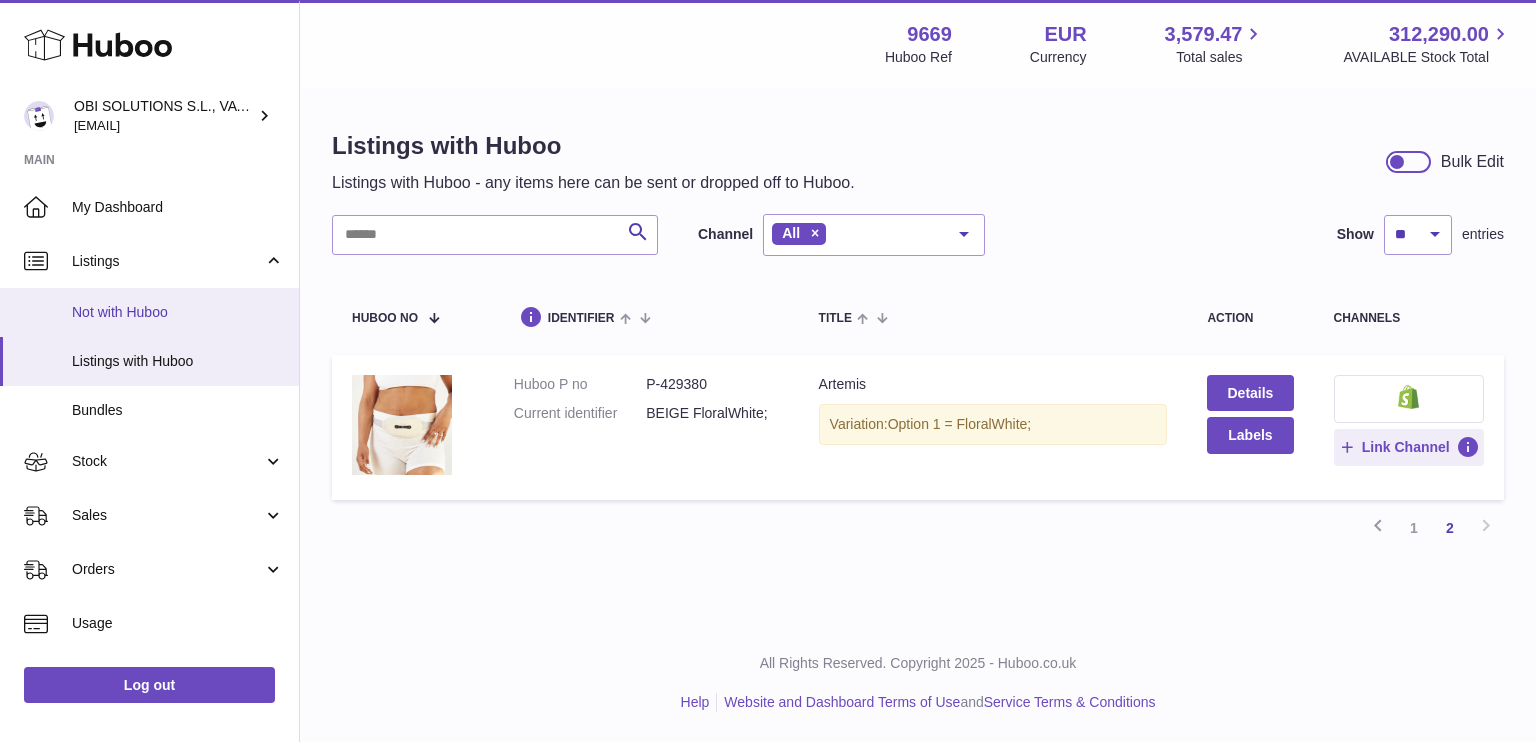 click on "Not with Huboo" at bounding box center (178, 312) 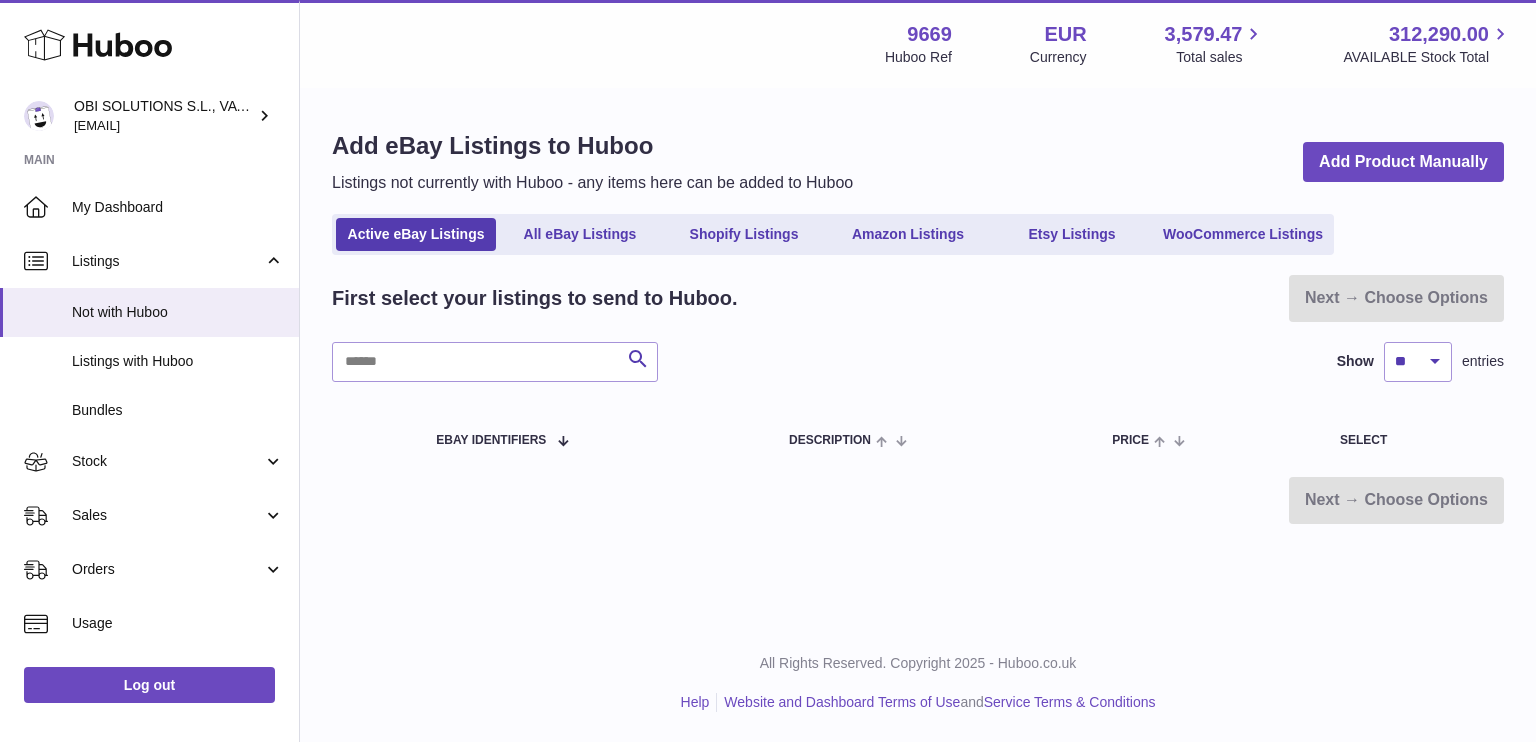 scroll, scrollTop: 0, scrollLeft: 0, axis: both 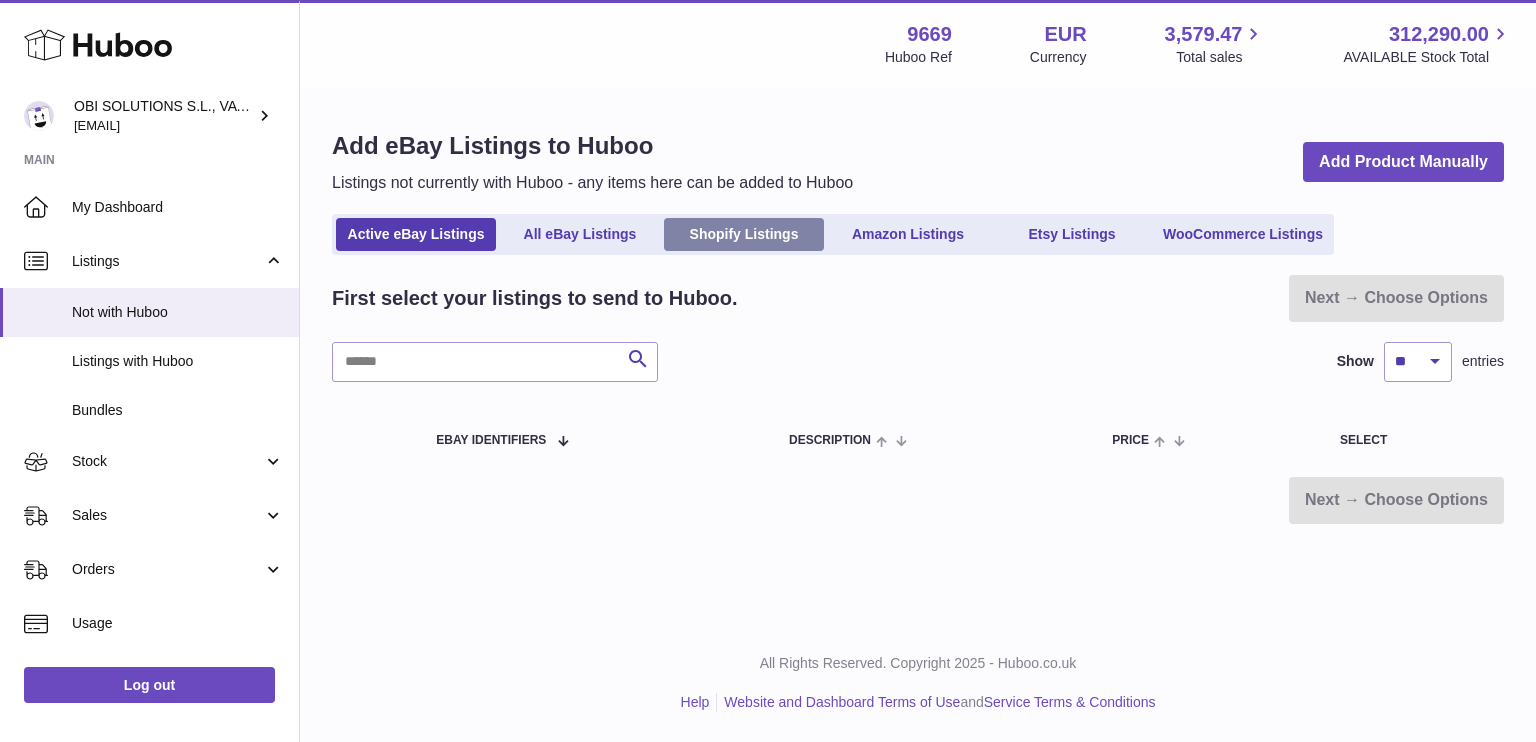 click on "Shopify Listings" at bounding box center (744, 234) 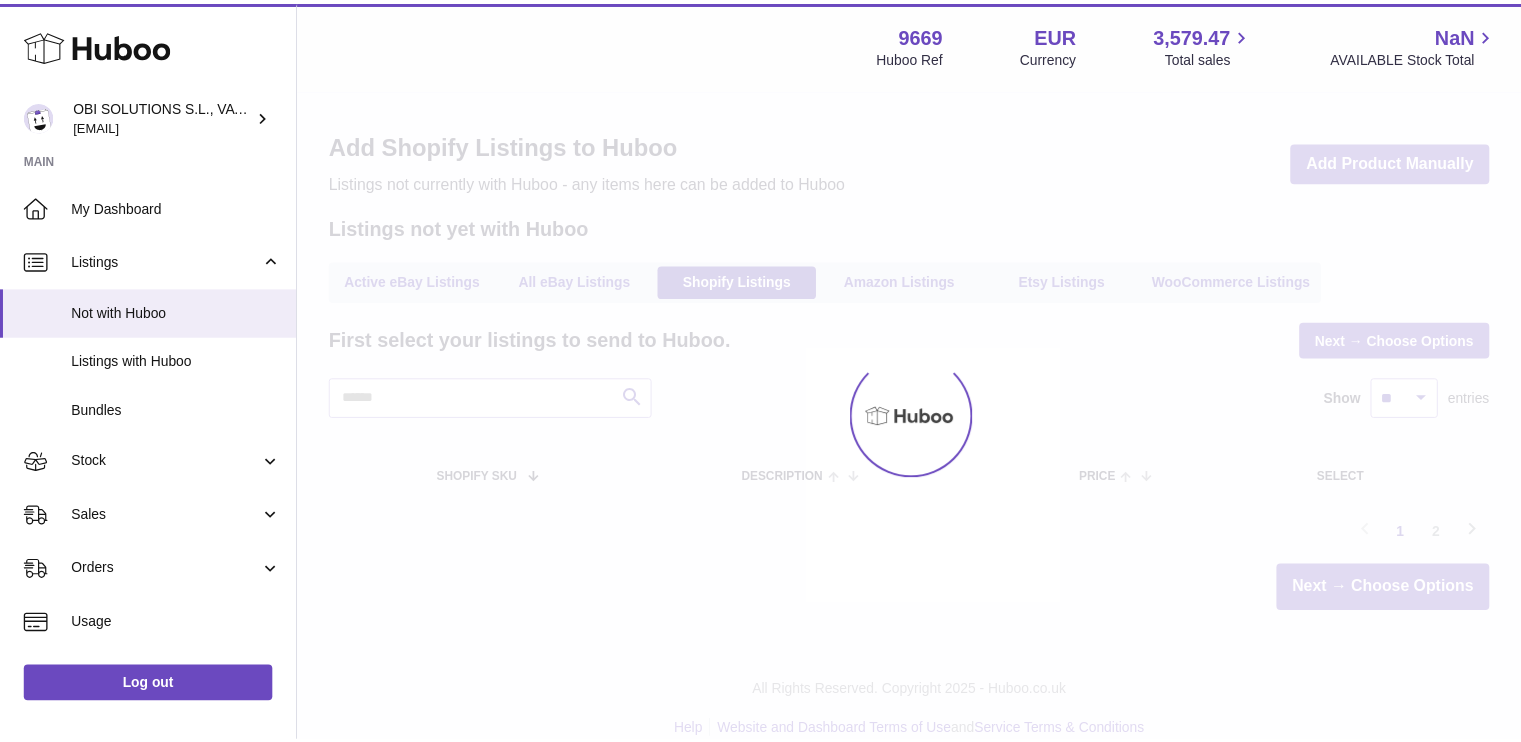 scroll, scrollTop: 0, scrollLeft: 0, axis: both 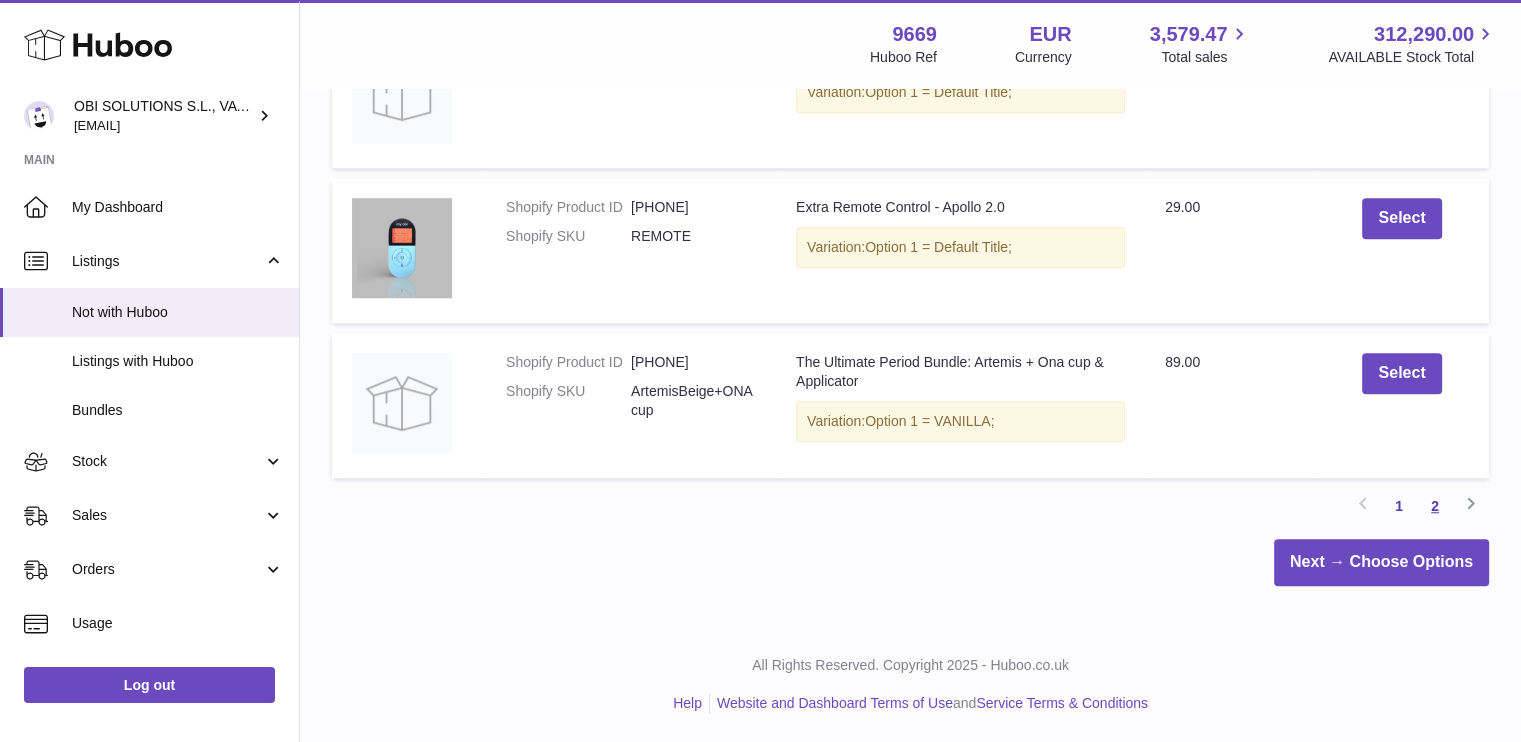 click on "2" at bounding box center [1435, 506] 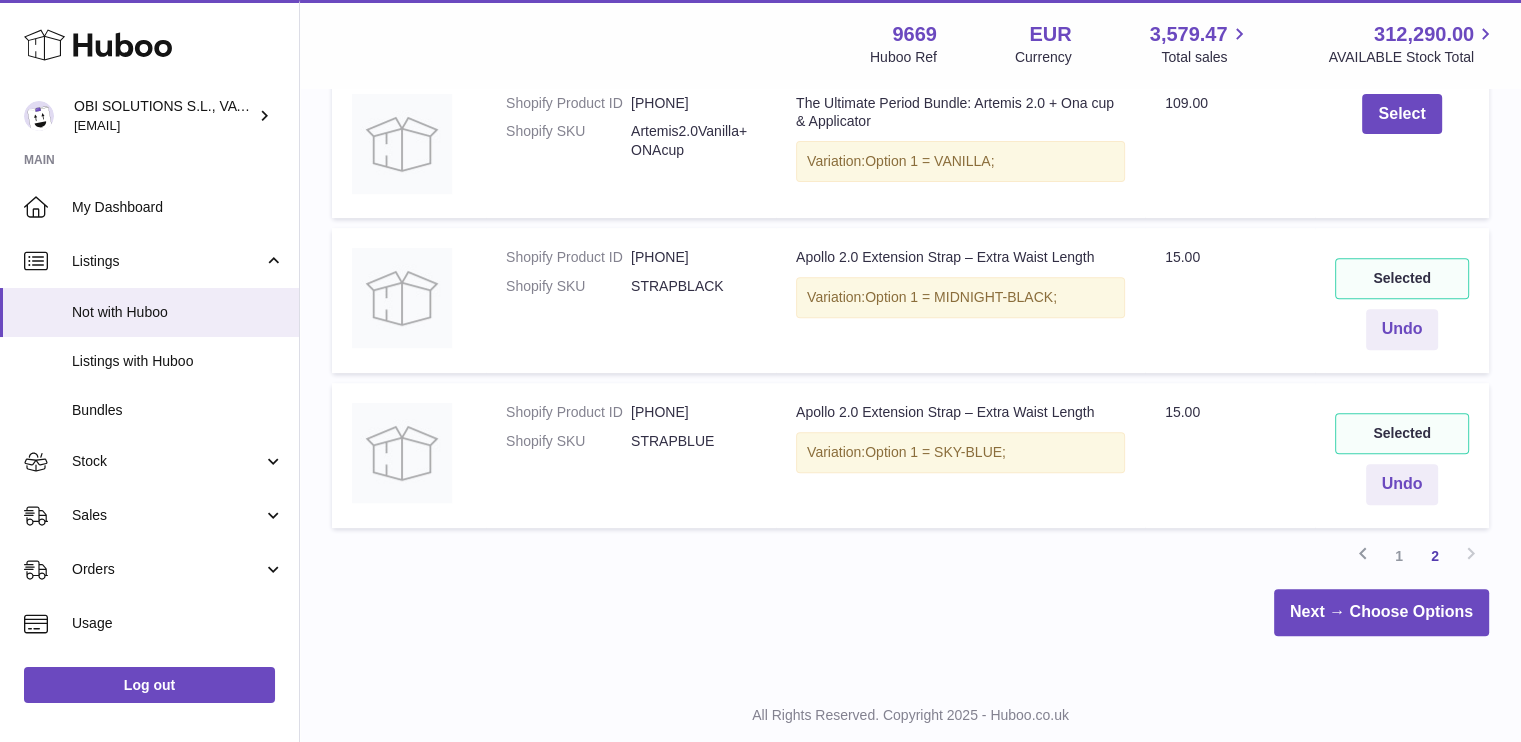 scroll, scrollTop: 800, scrollLeft: 0, axis: vertical 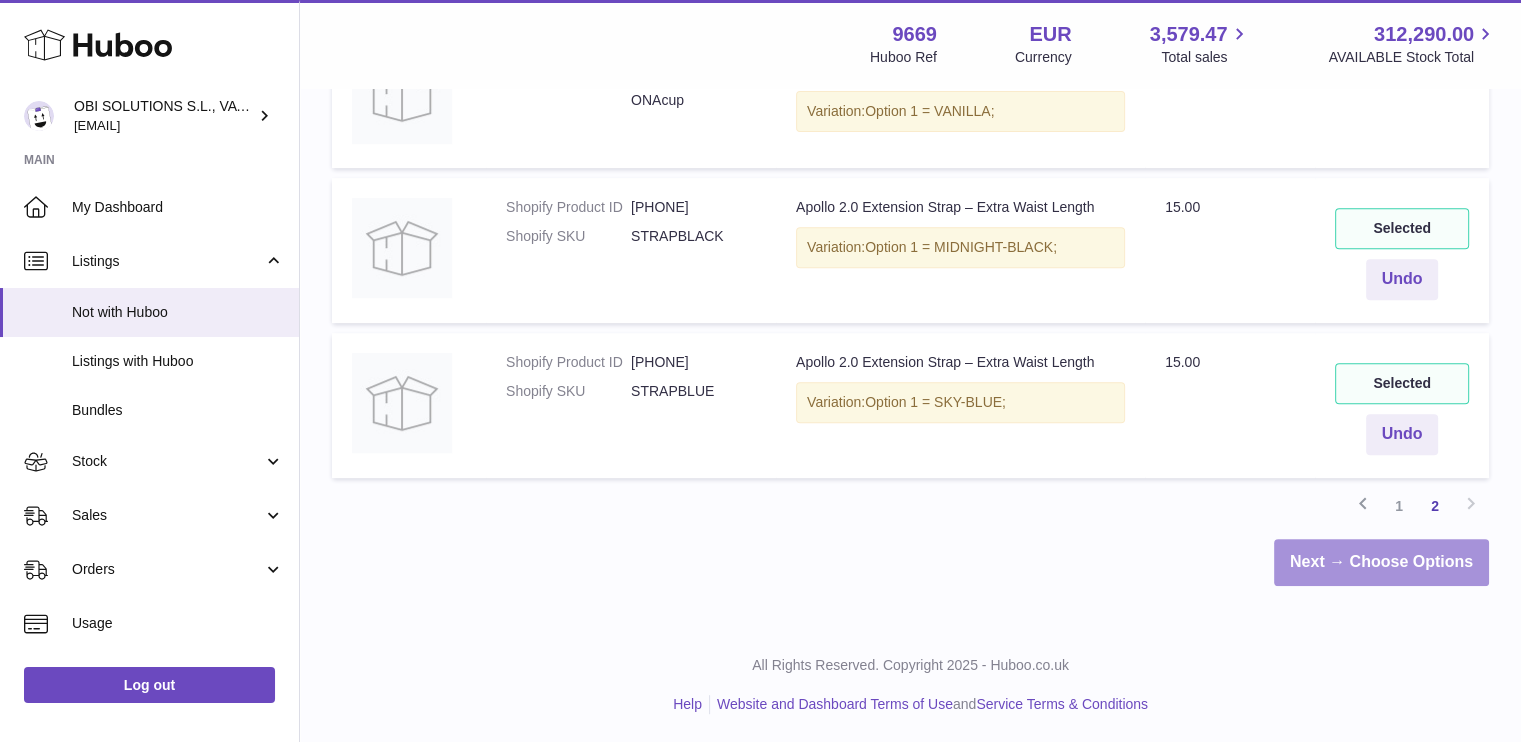 click on "Next → Choose Options" at bounding box center [1381, 562] 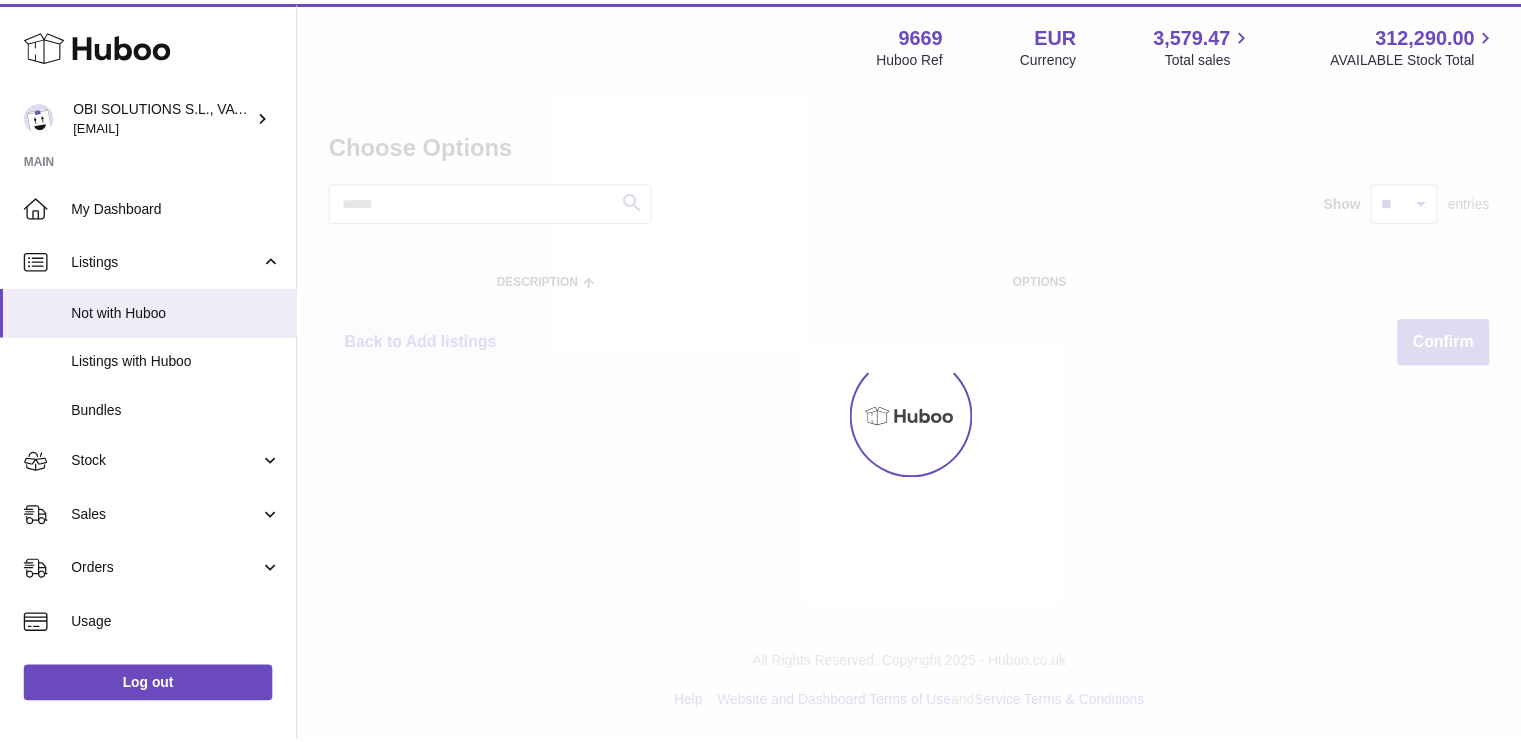 scroll, scrollTop: 0, scrollLeft: 0, axis: both 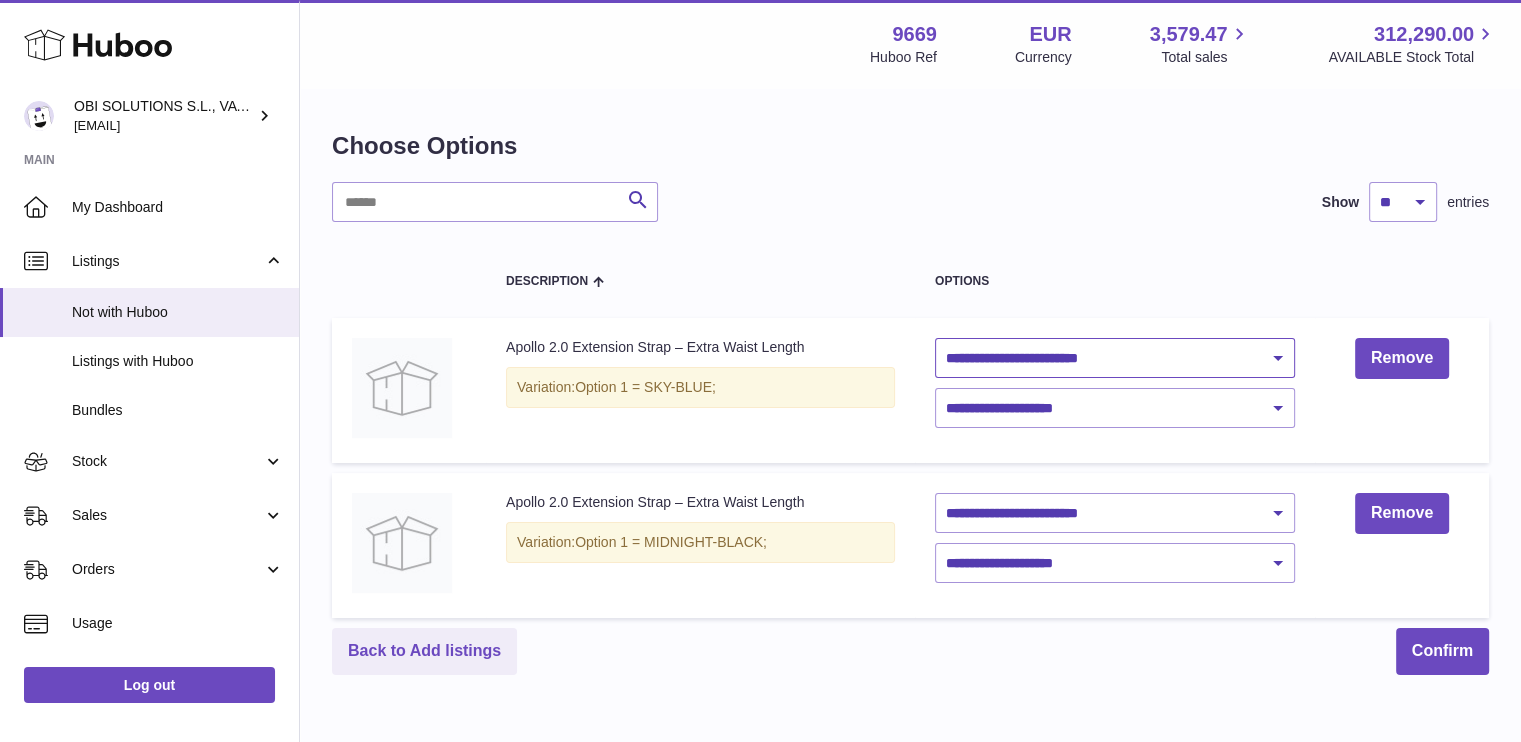 click on "**********" at bounding box center (1115, 358) 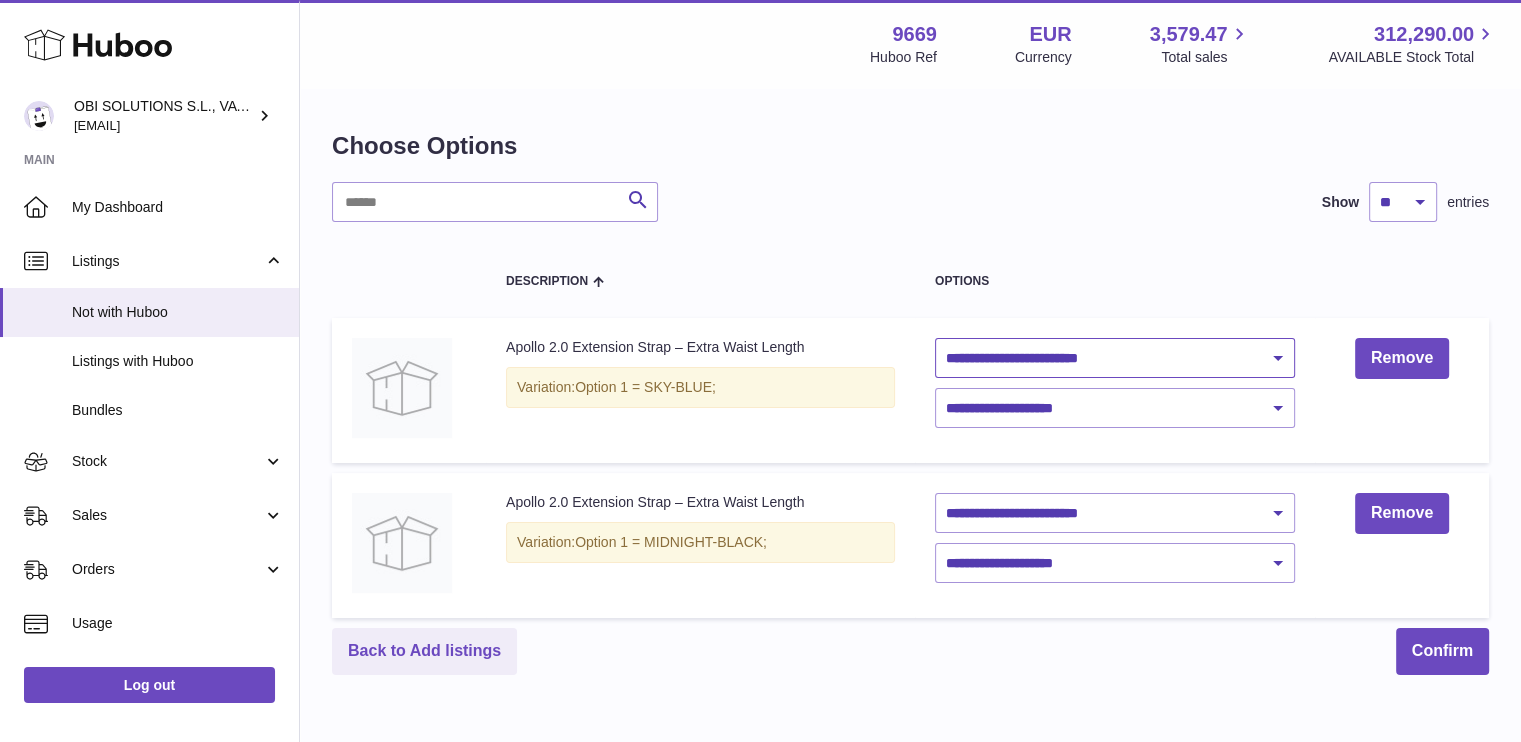 select on "********" 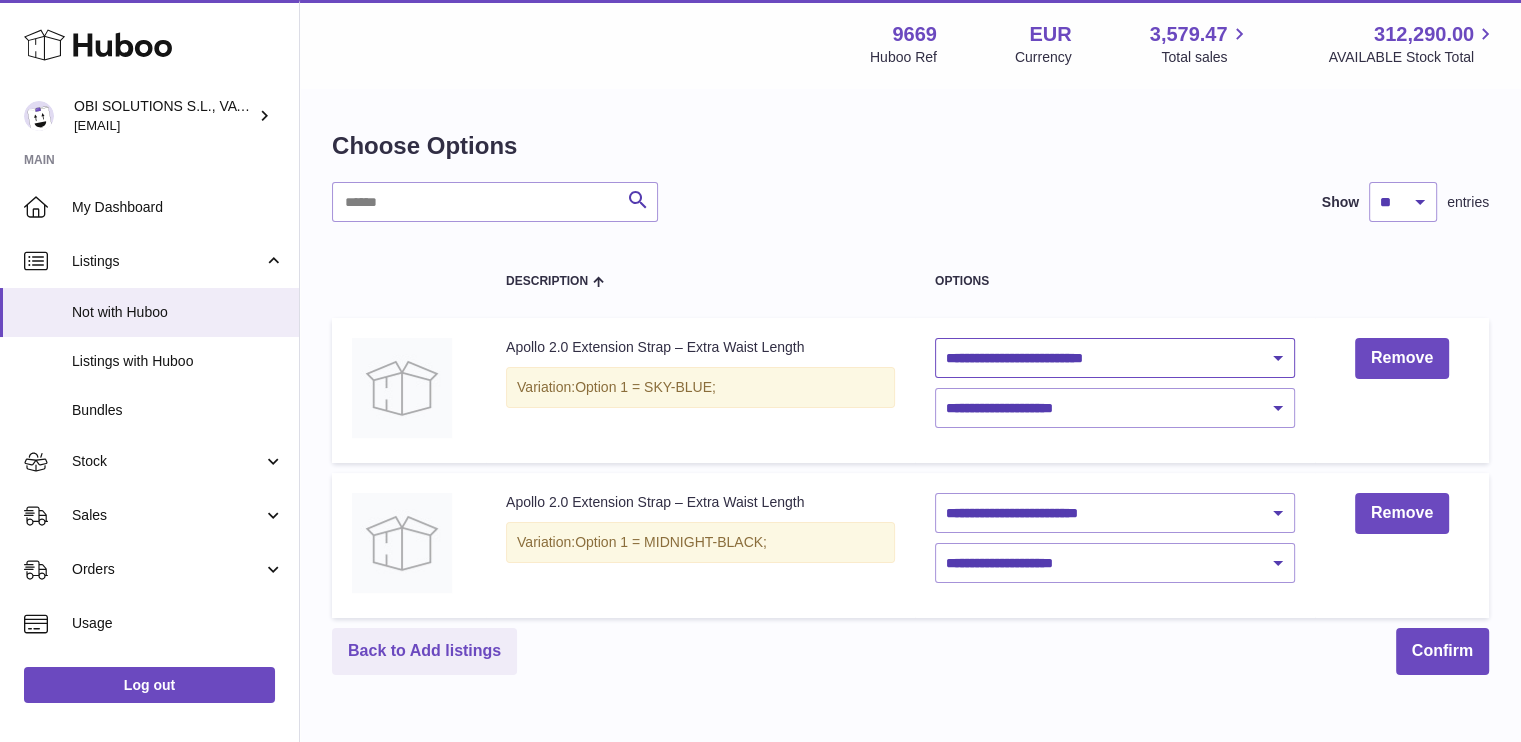 click on "**********" at bounding box center (1115, 358) 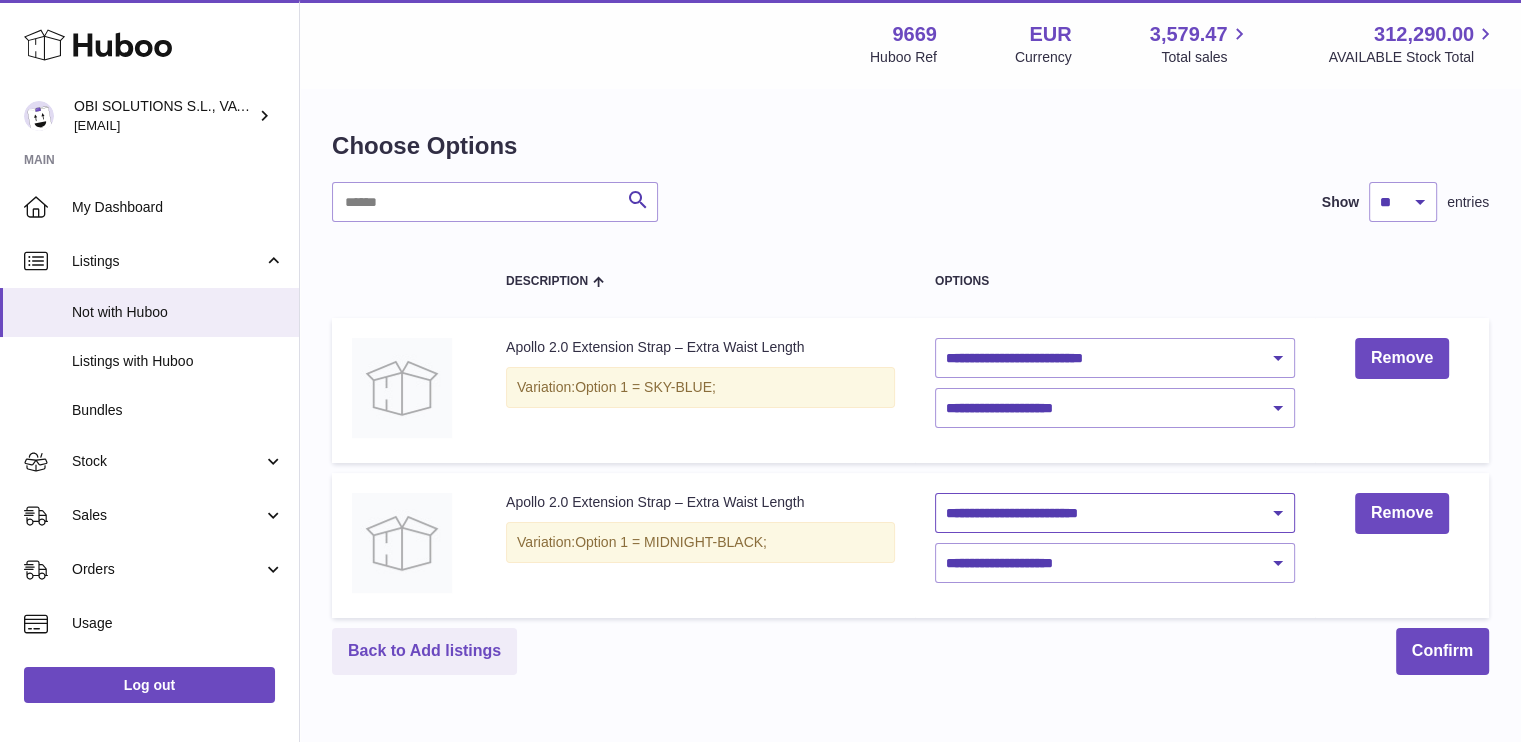 click on "**********" at bounding box center (1115, 513) 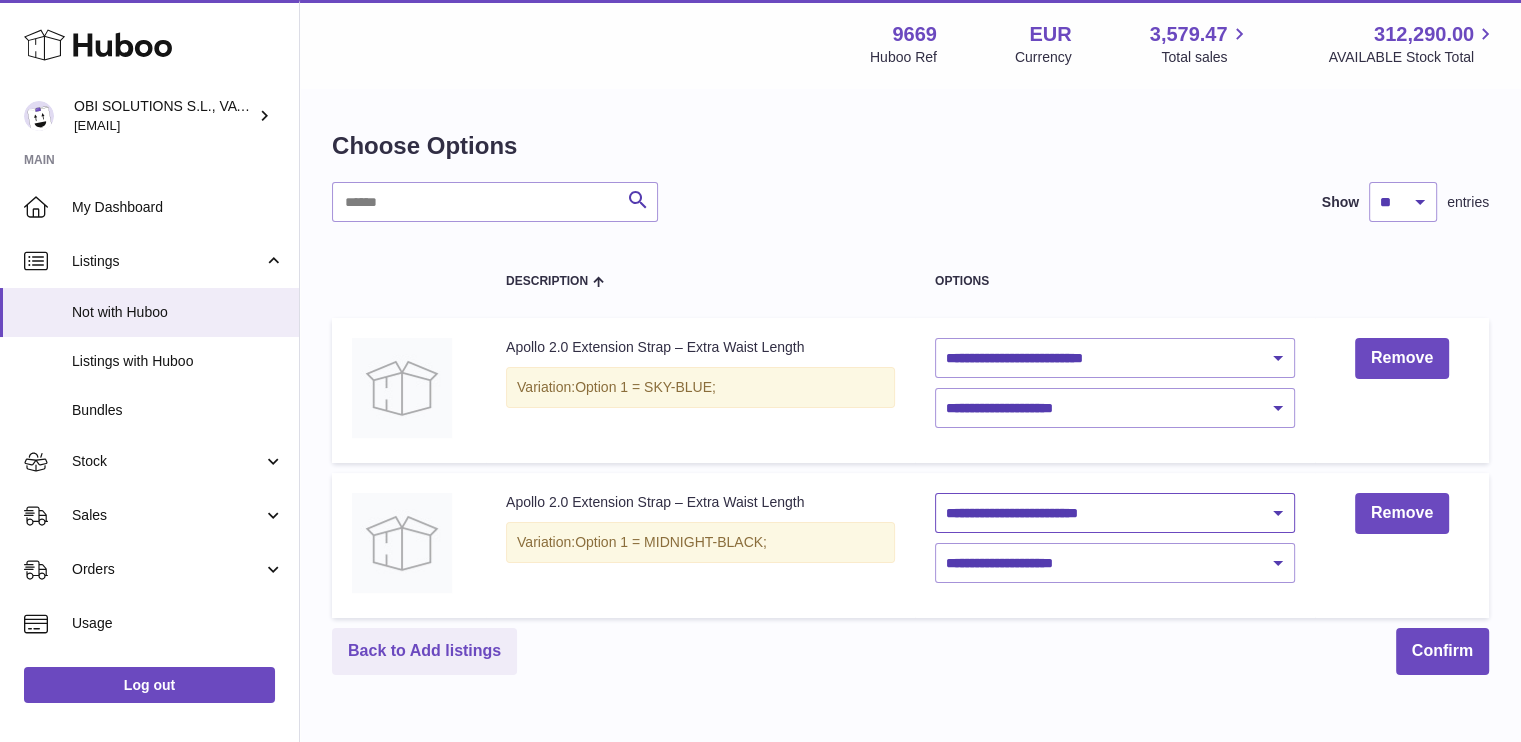 select on "********" 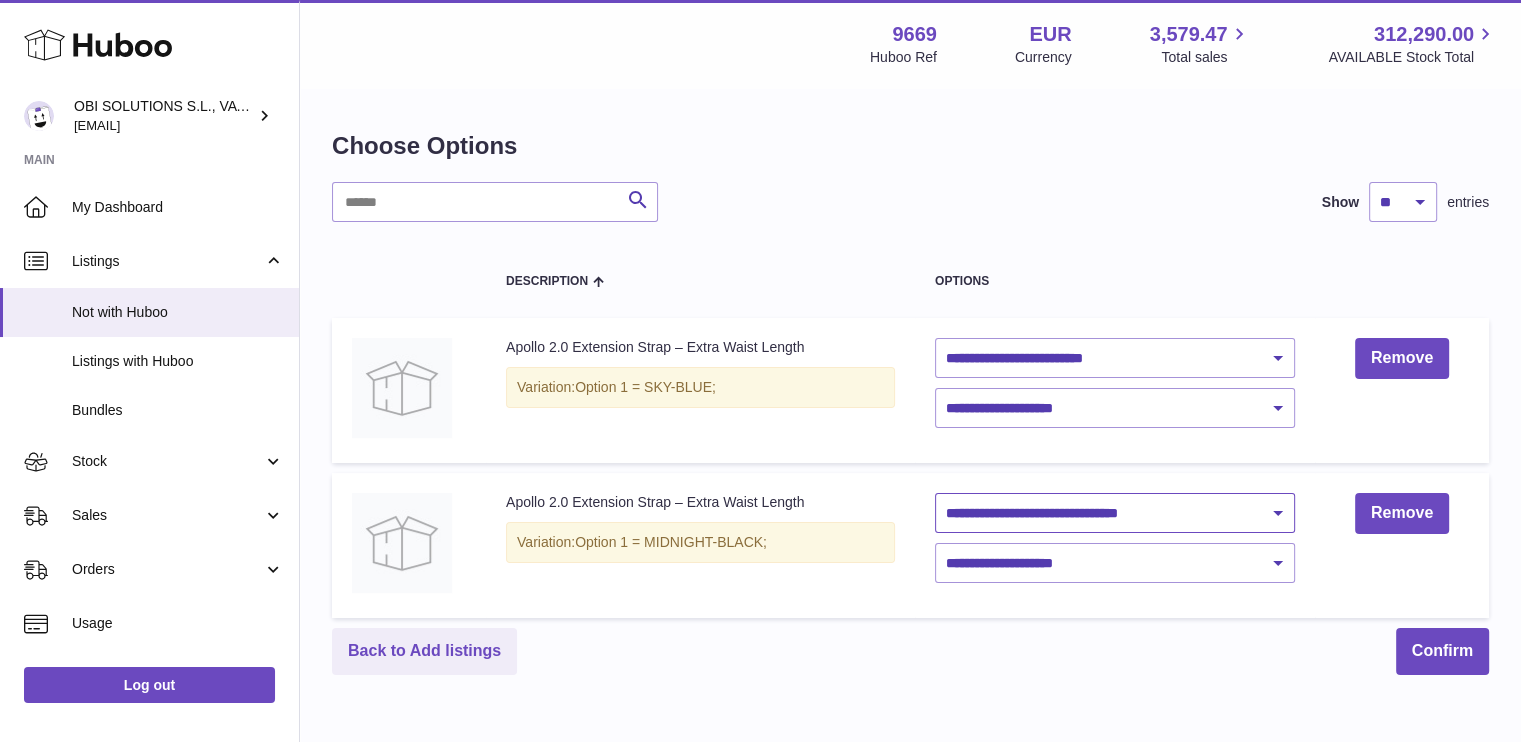 click on "**********" at bounding box center [1115, 513] 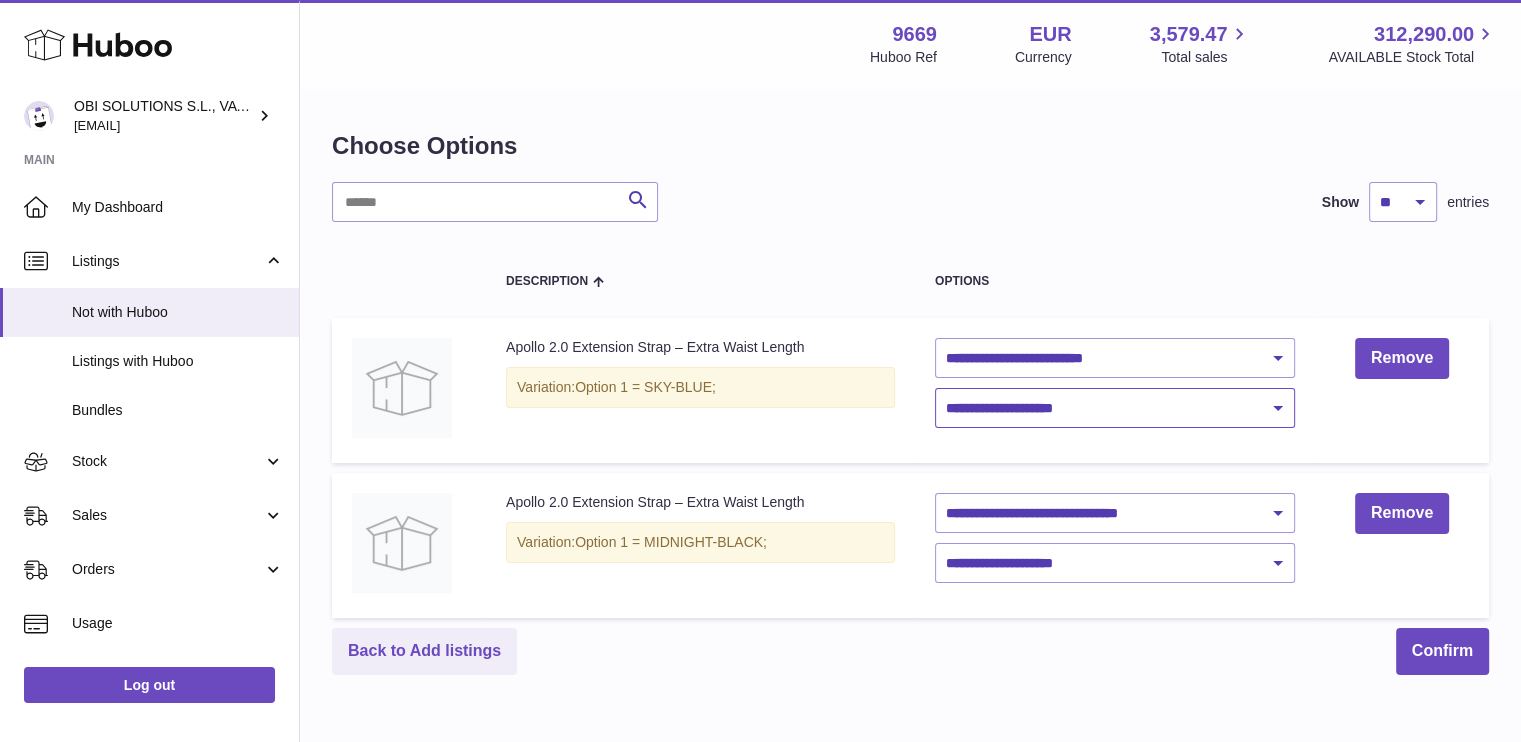 click on "**********" at bounding box center (1115, 408) 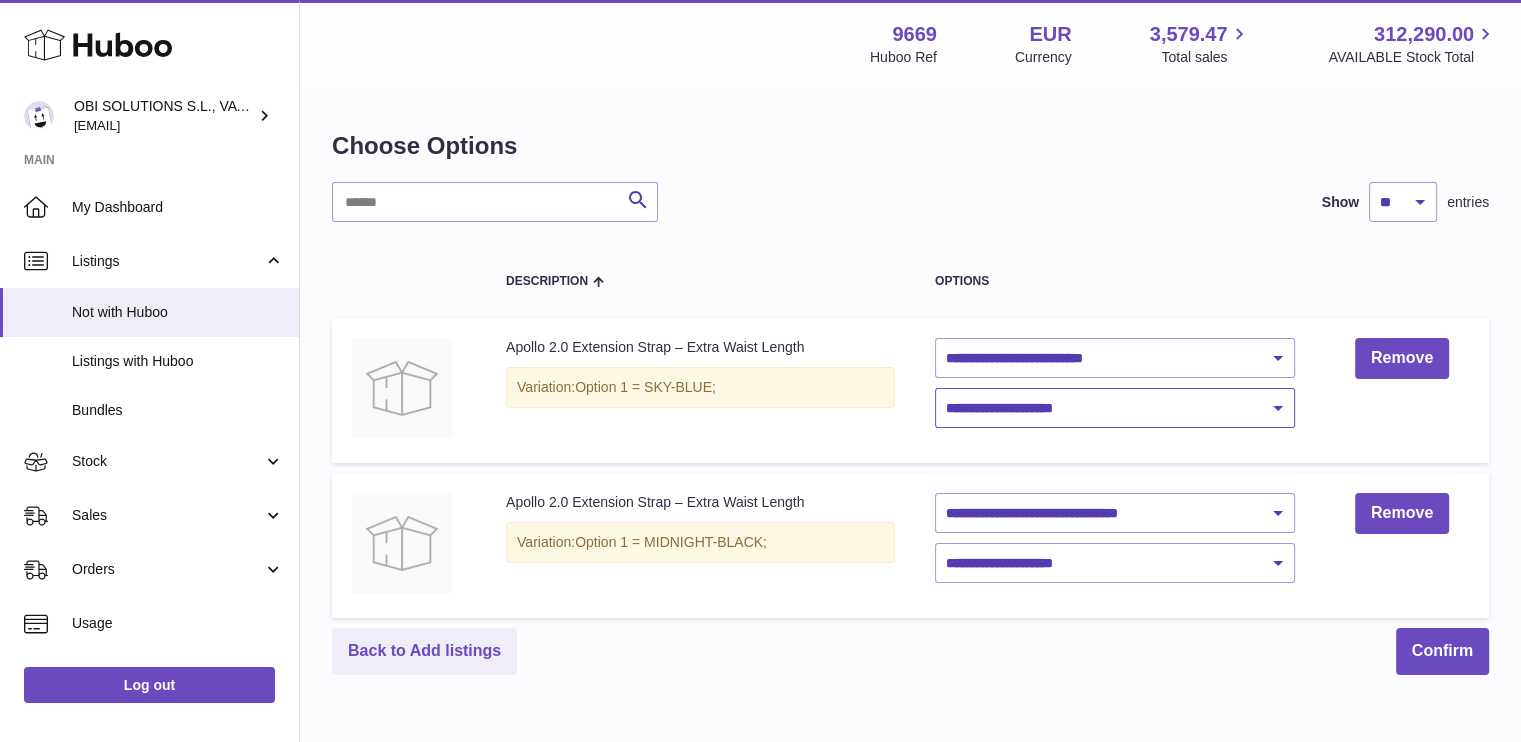 select on "****" 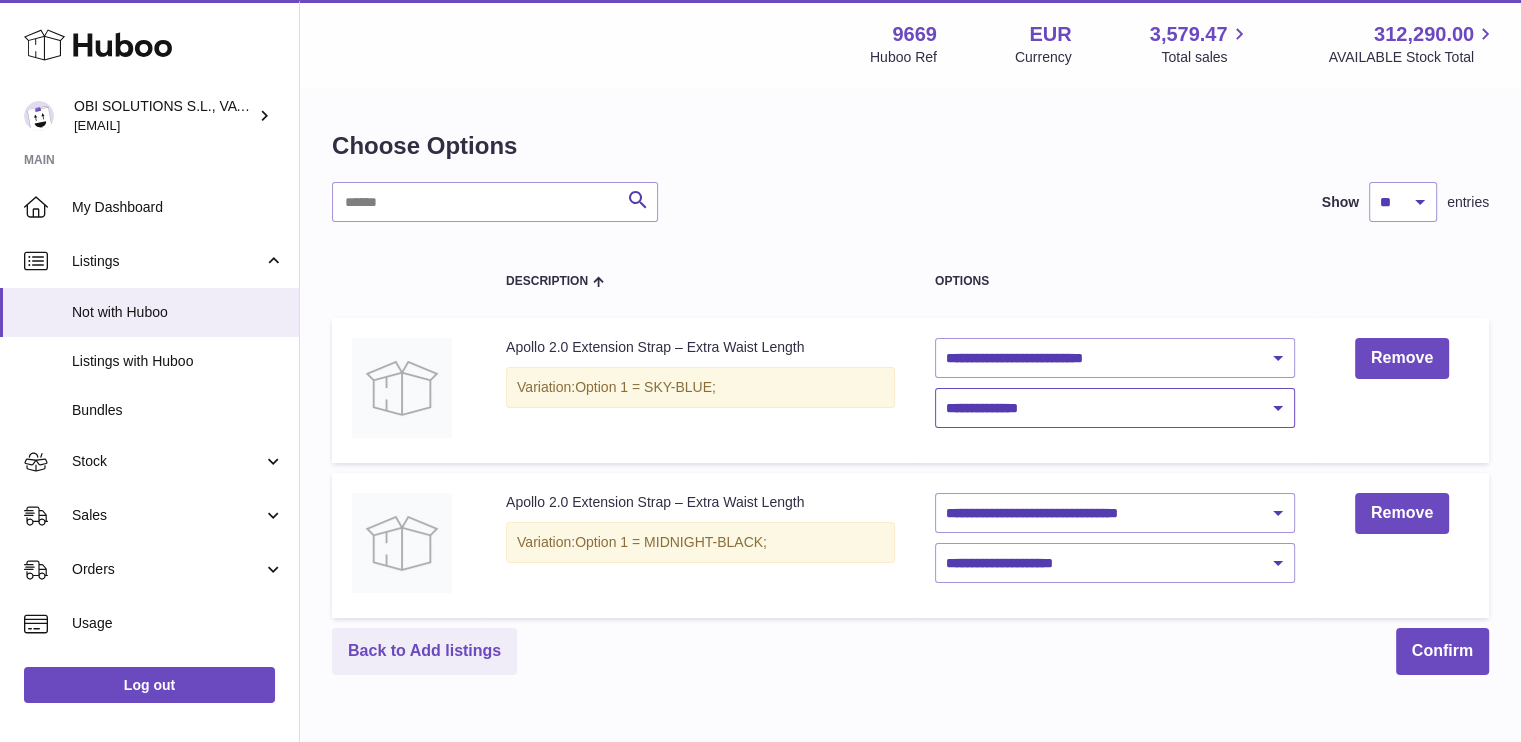 click on "**********" at bounding box center [1115, 408] 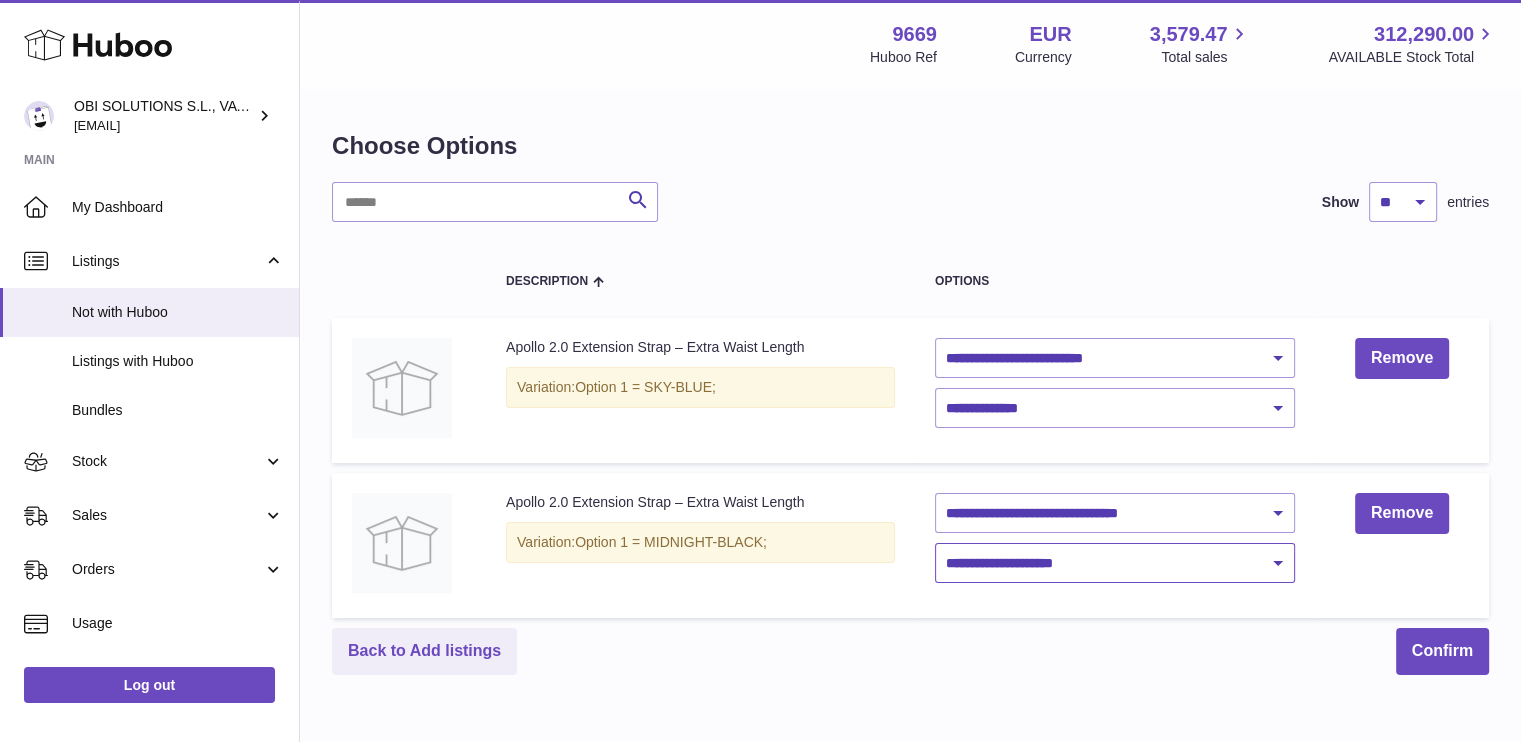 click on "**********" at bounding box center [1115, 563] 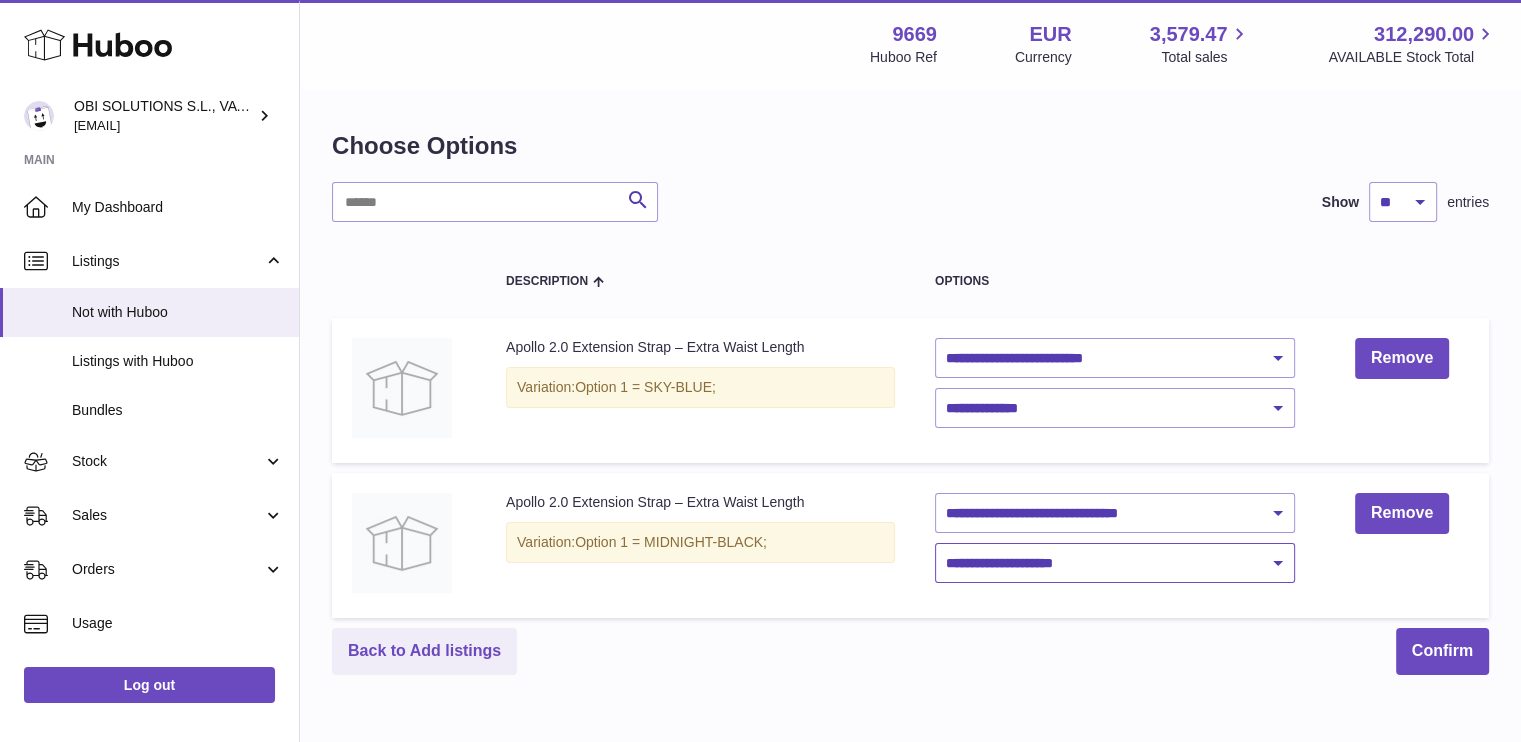 select on "****" 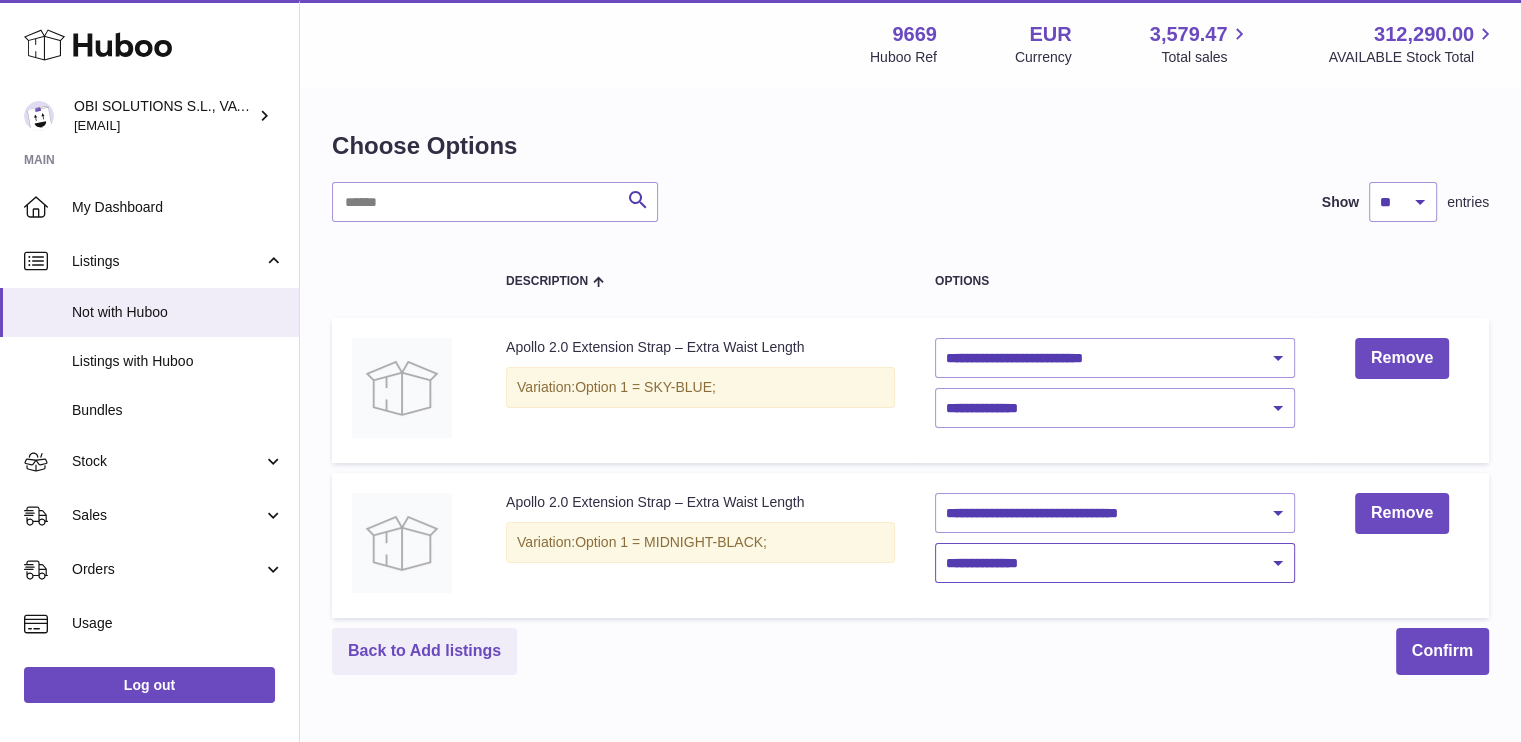 click on "**********" at bounding box center [1115, 563] 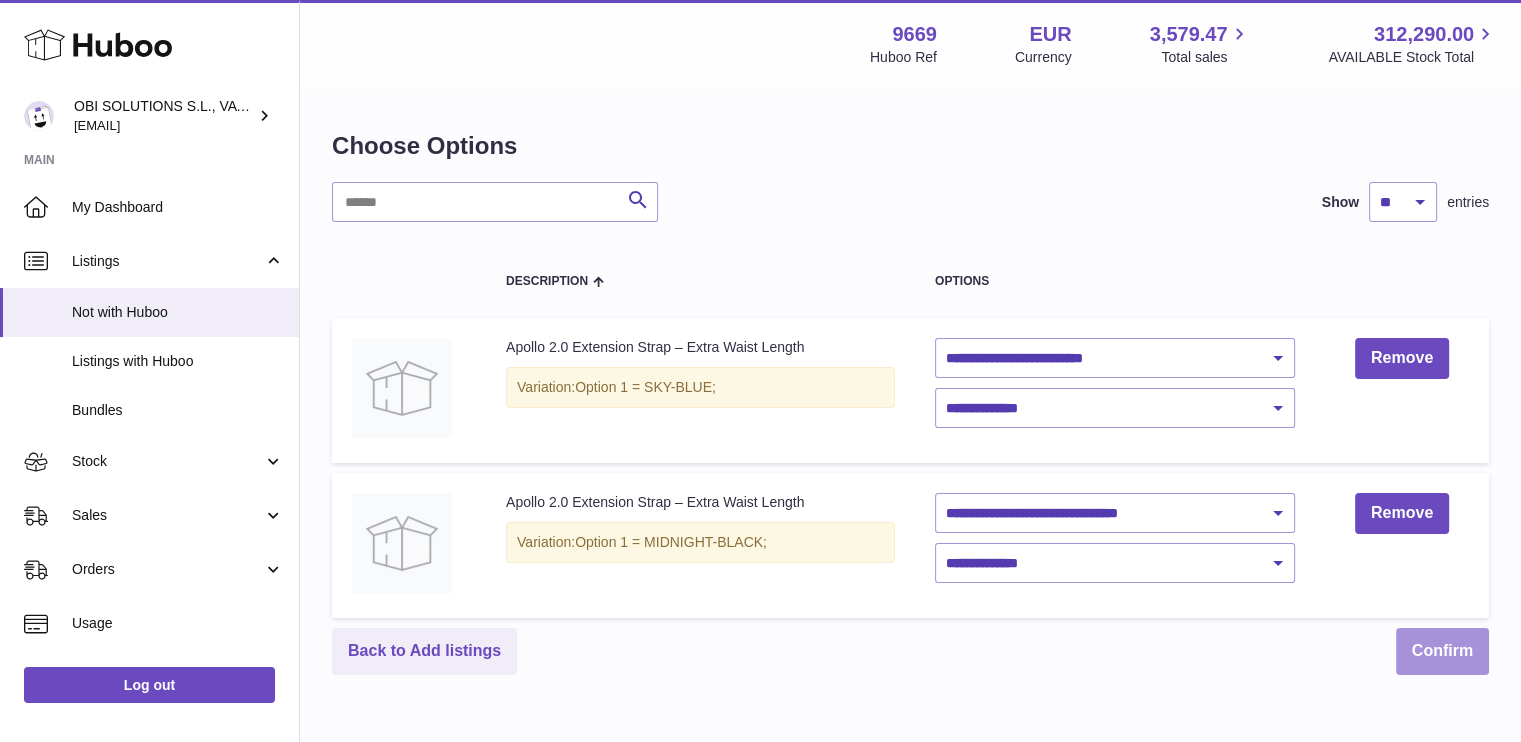 click on "Confirm" at bounding box center [1442, 651] 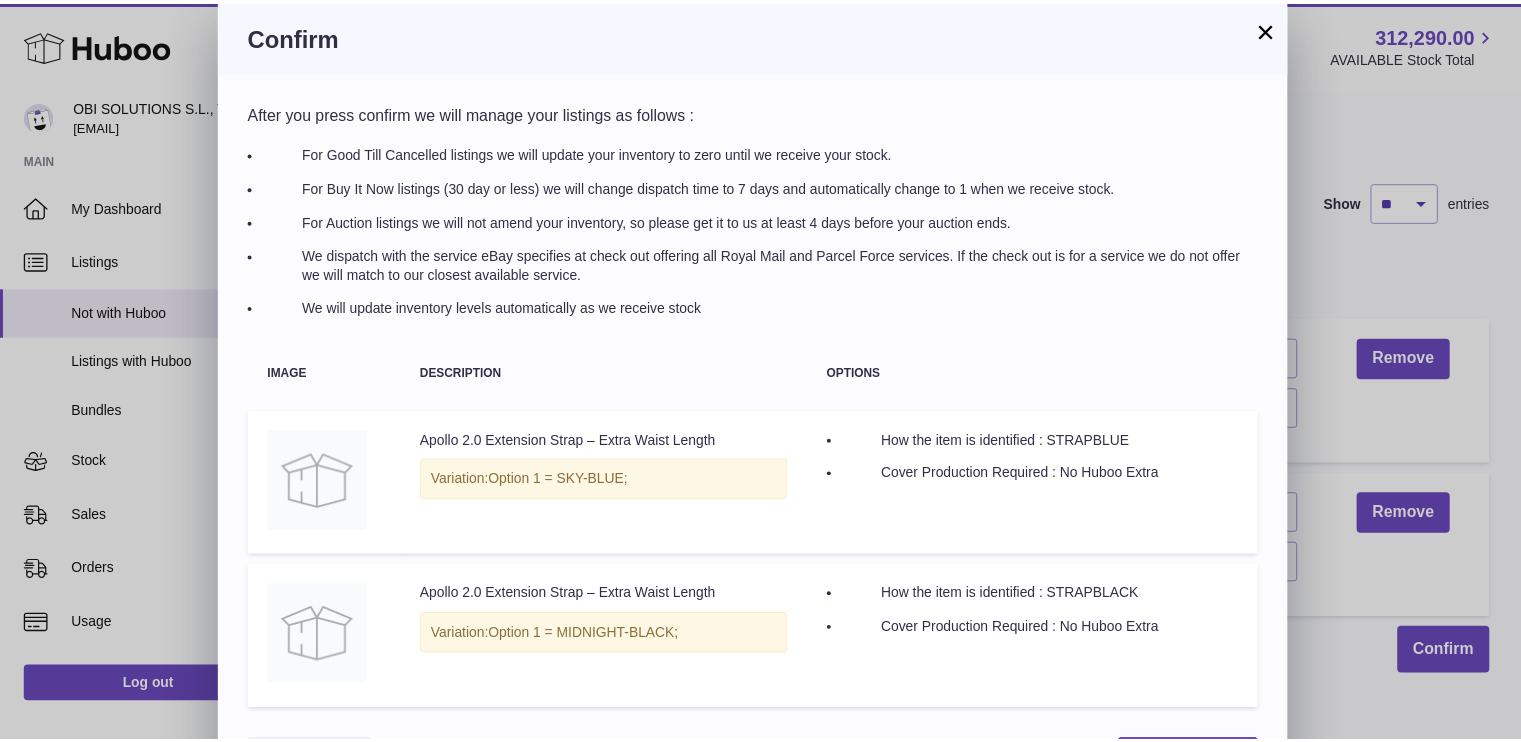 scroll, scrollTop: 70, scrollLeft: 0, axis: vertical 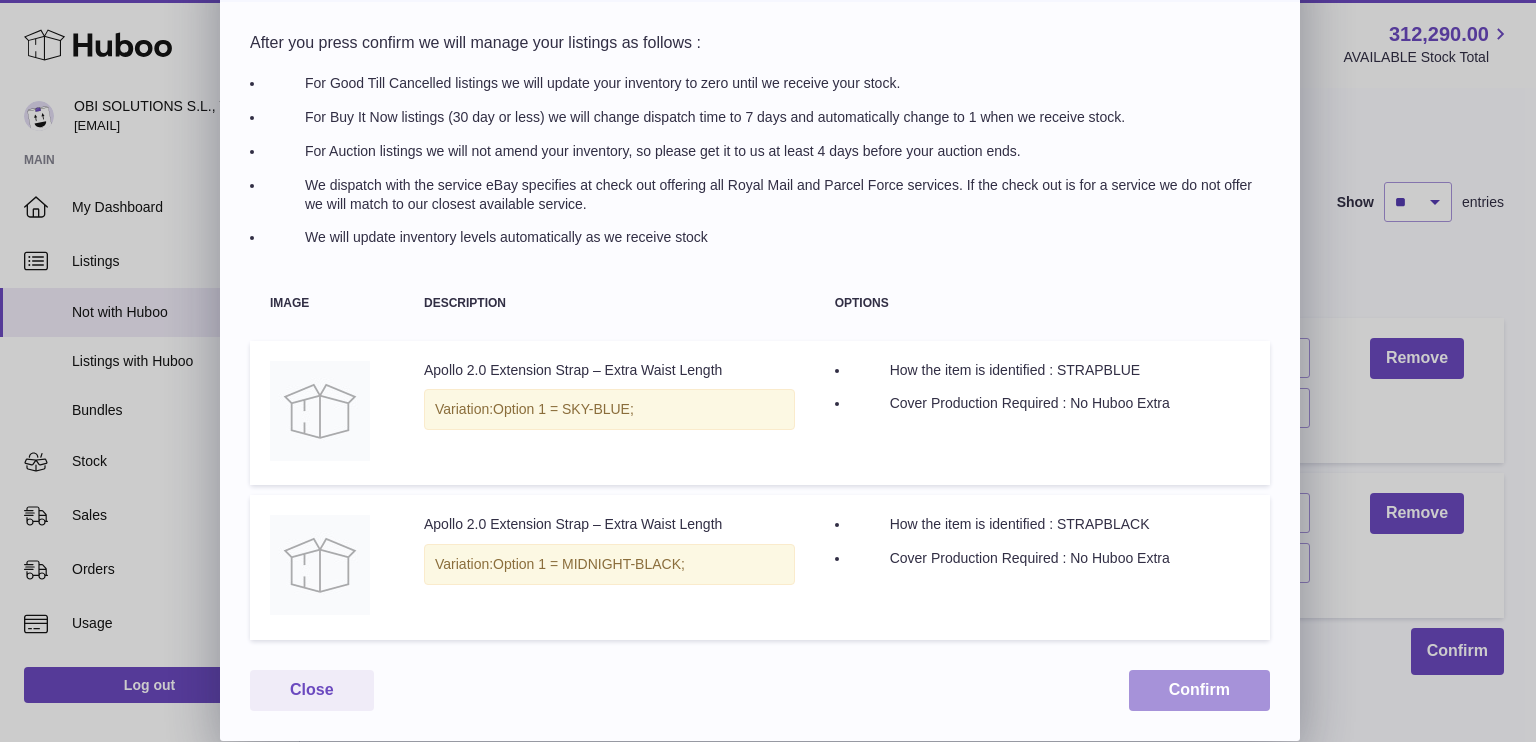 click on "Confirm" at bounding box center (1199, 690) 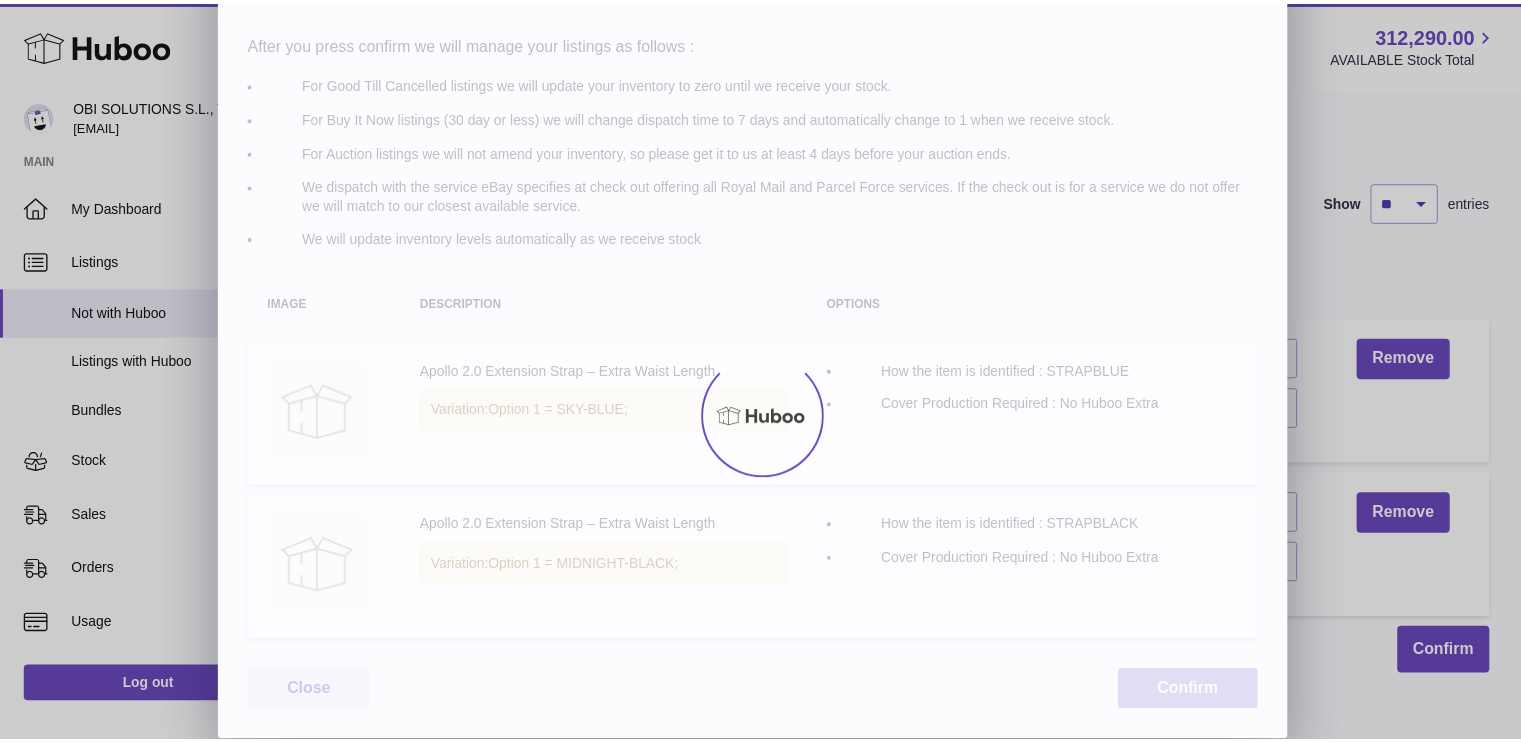 scroll, scrollTop: 0, scrollLeft: 0, axis: both 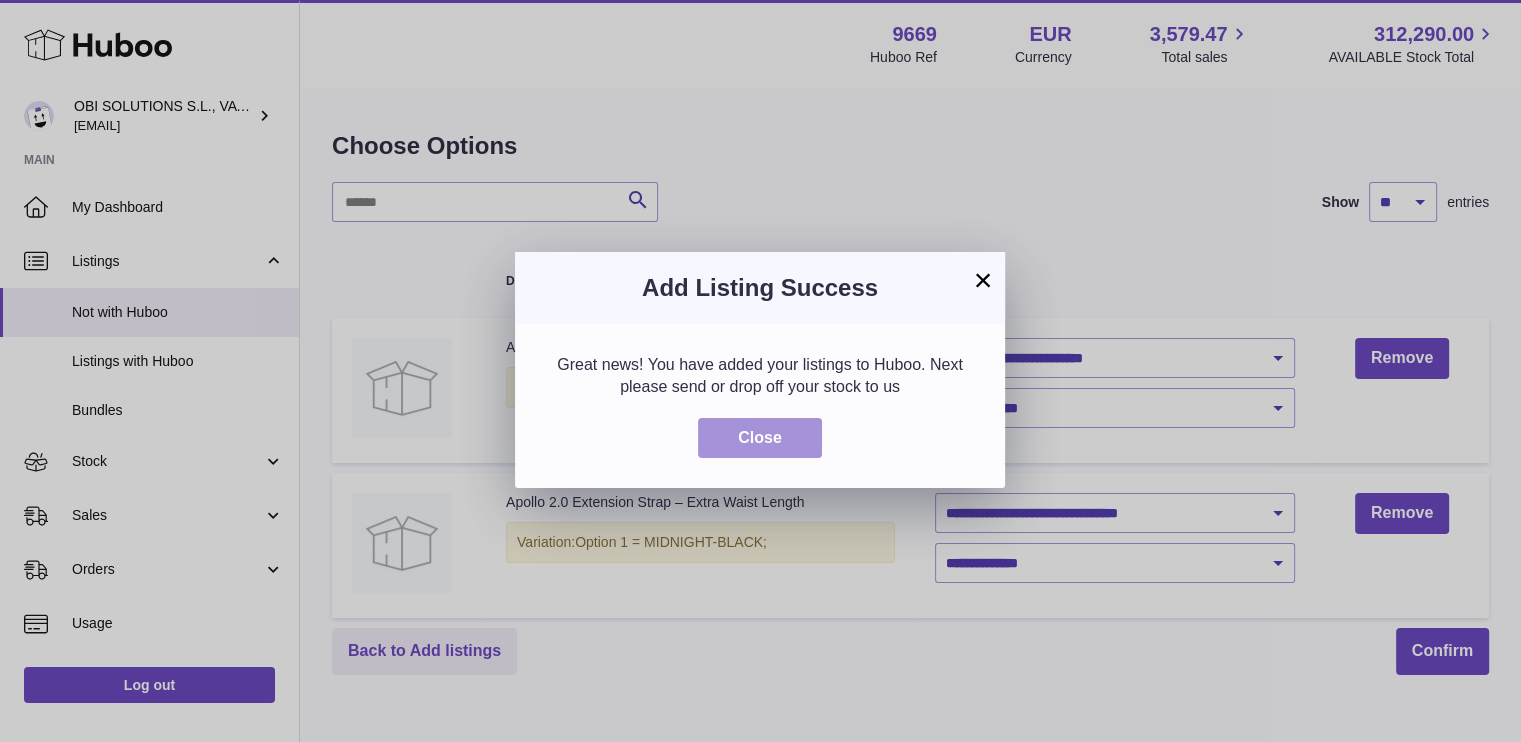 click on "Close" at bounding box center (760, 438) 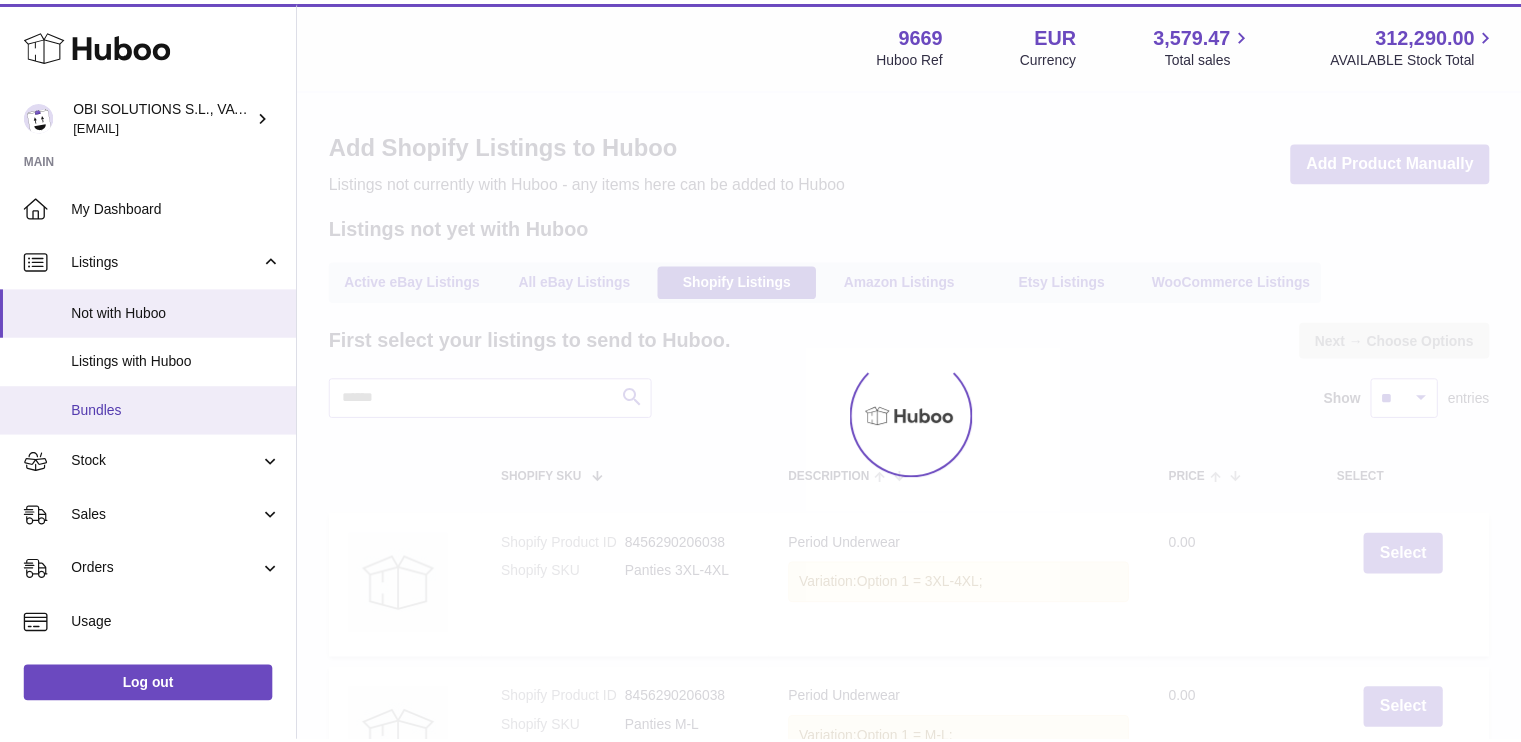 scroll, scrollTop: 0, scrollLeft: 0, axis: both 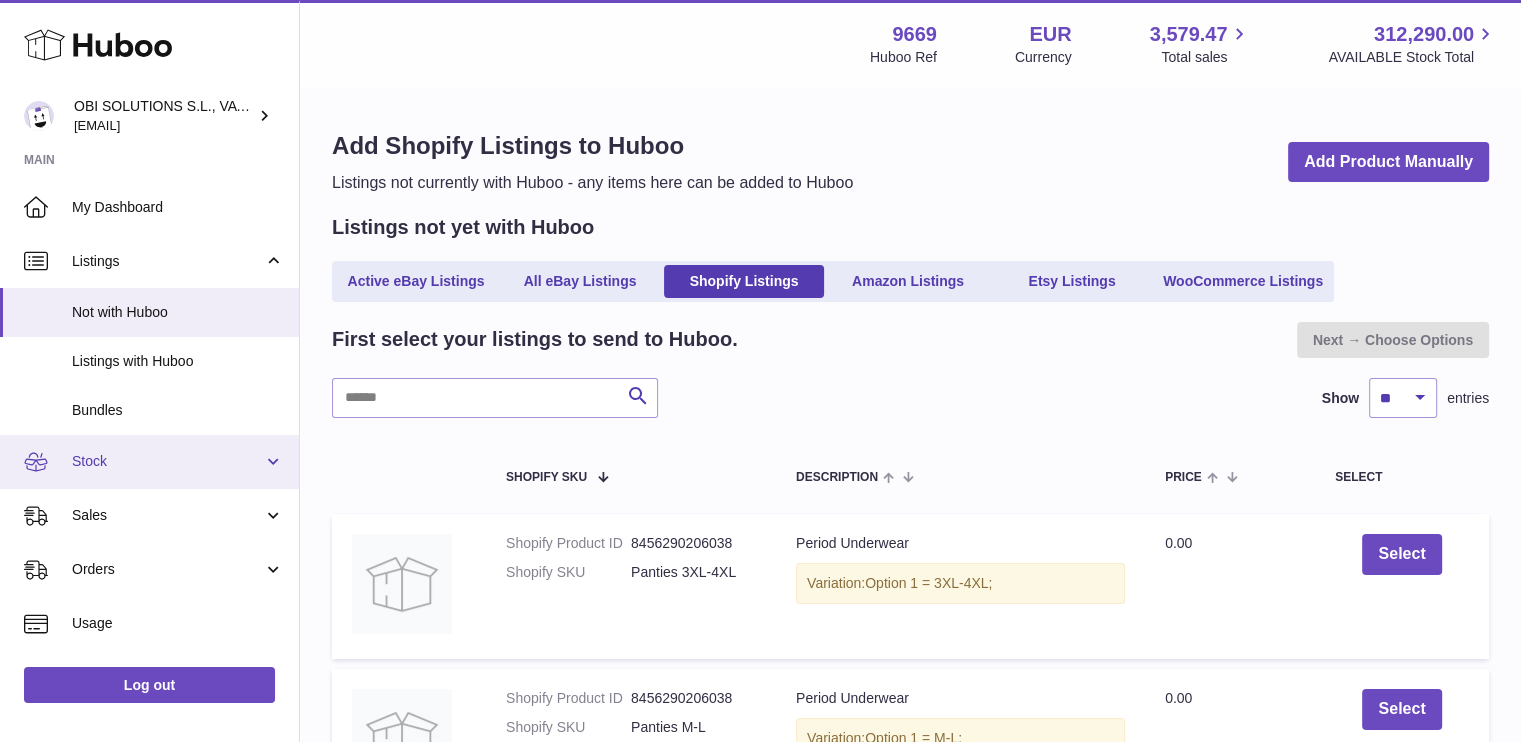 click on "Stock" at bounding box center (149, 462) 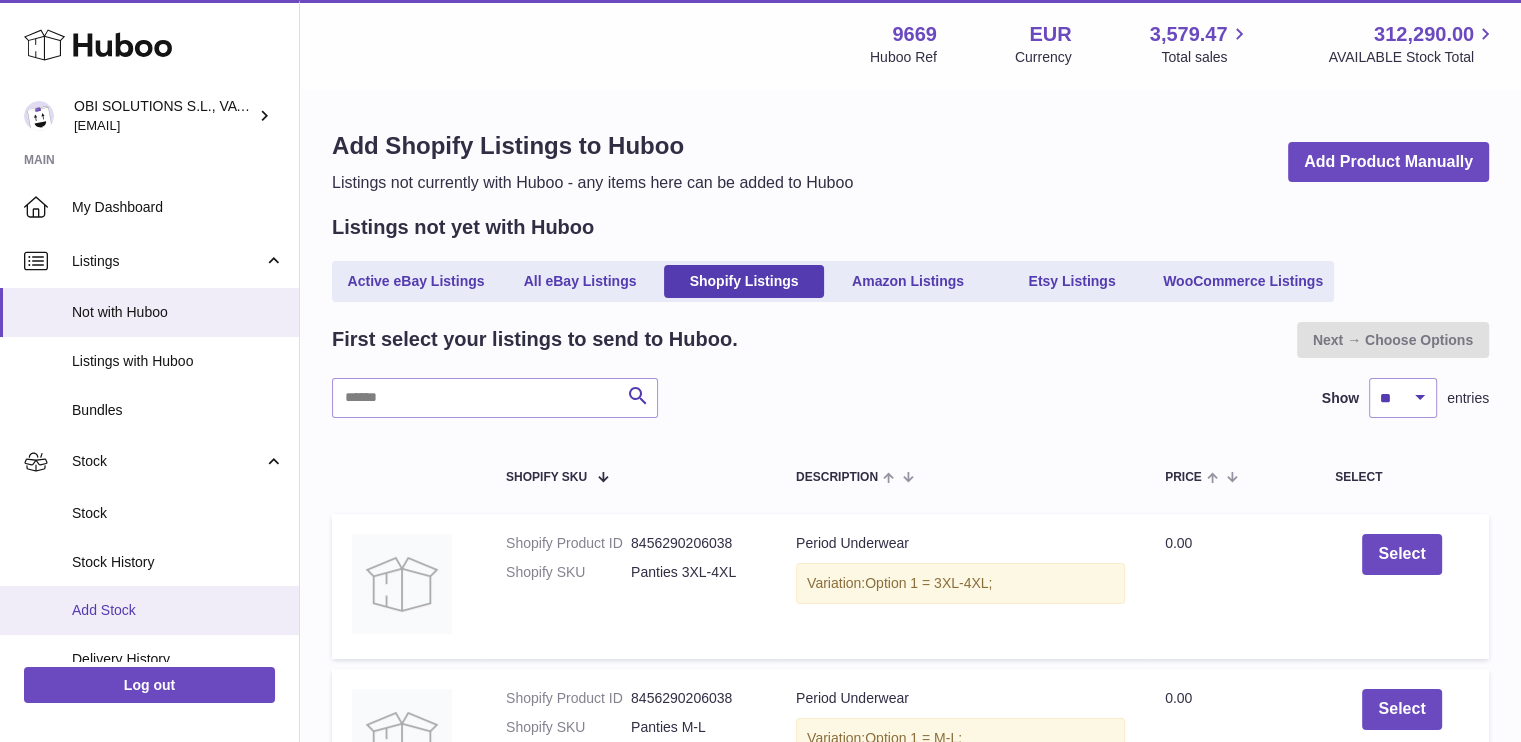 click on "Add Stock" at bounding box center [178, 610] 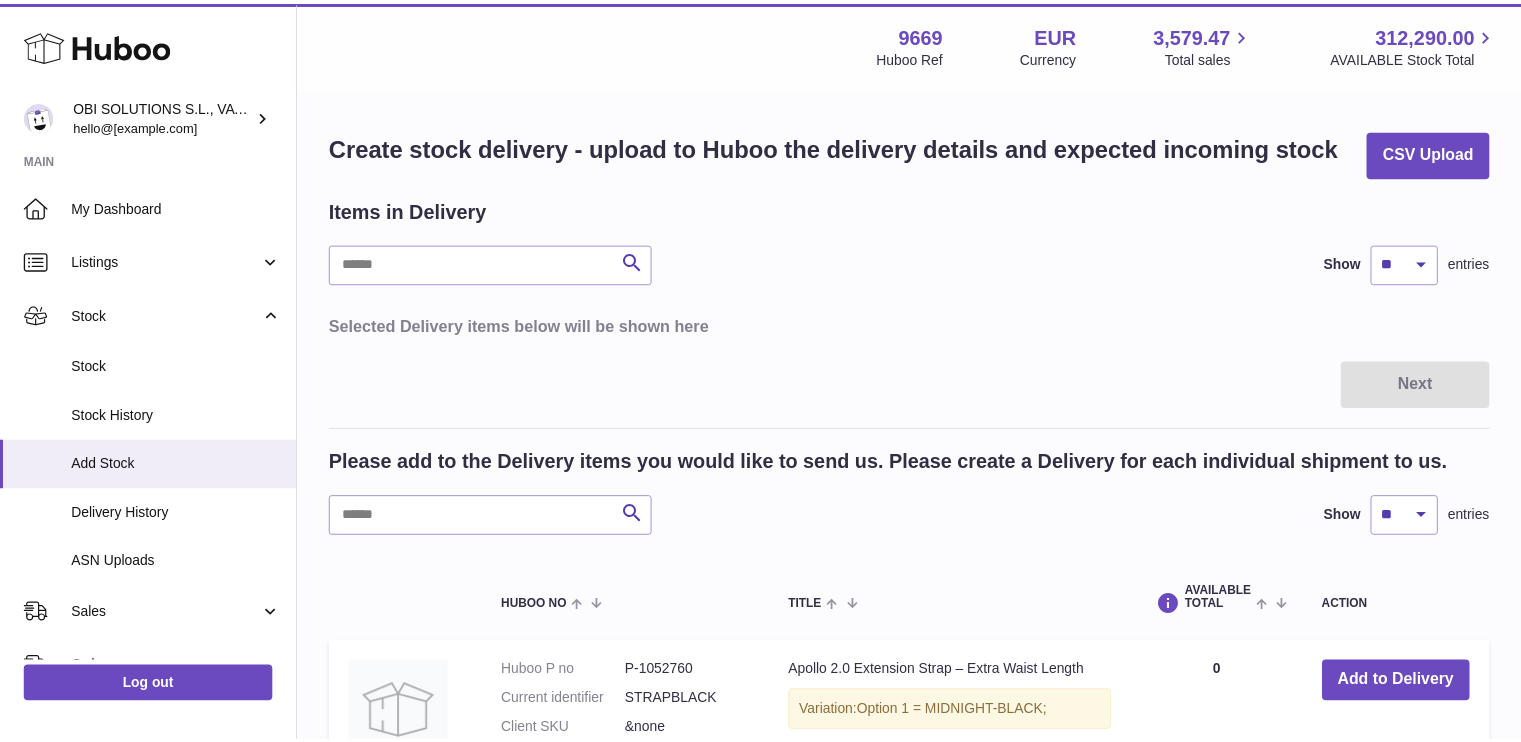 scroll, scrollTop: 0, scrollLeft: 0, axis: both 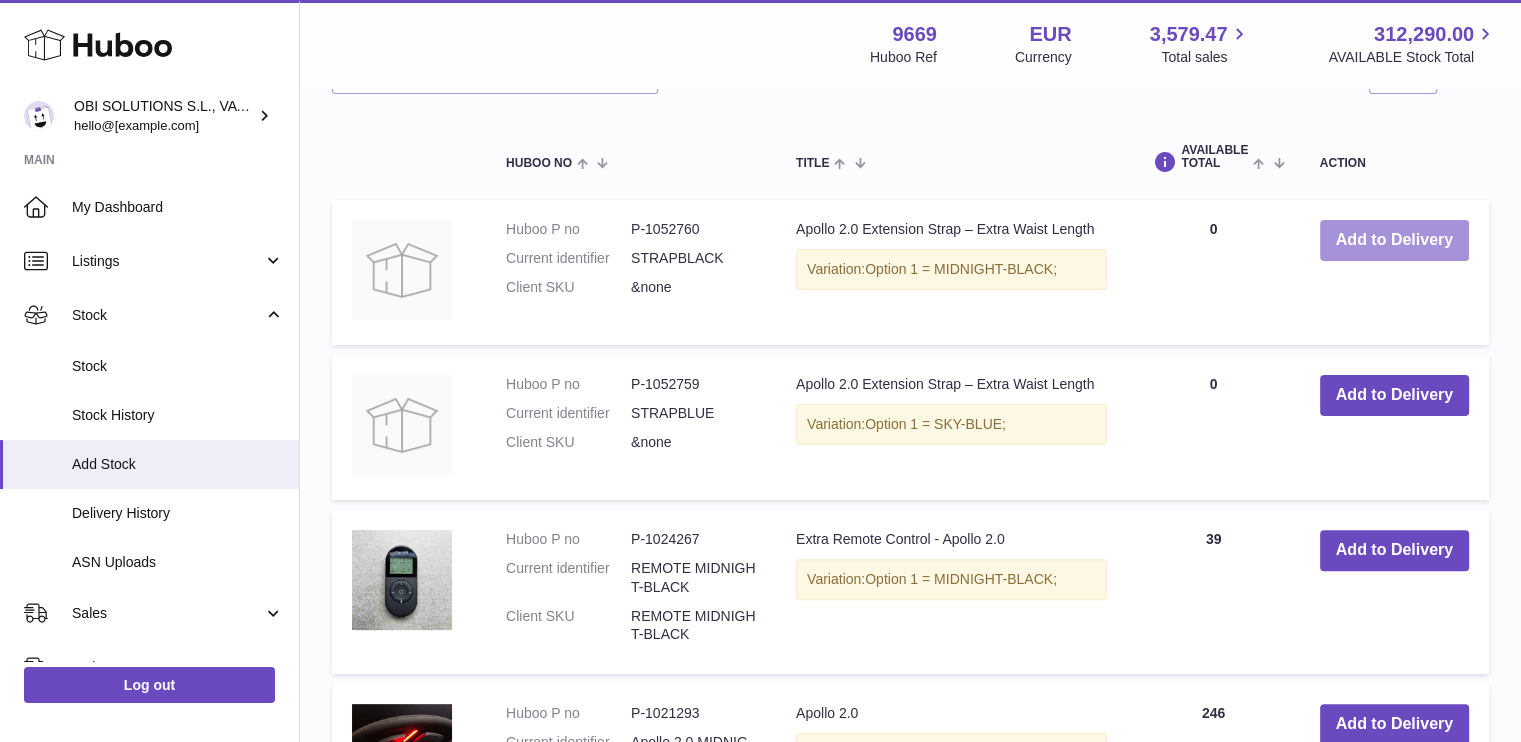 click on "Add to Delivery" at bounding box center (1394, 240) 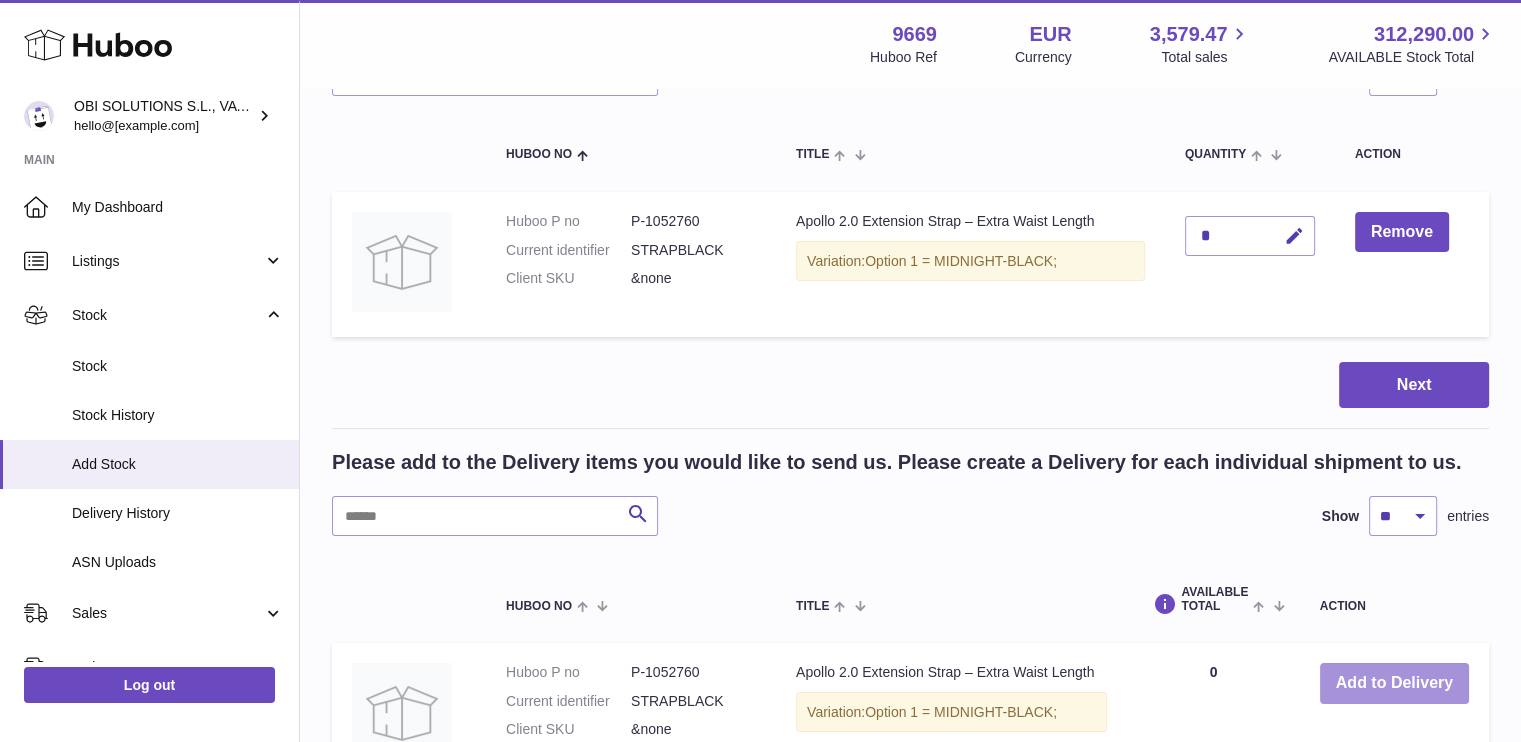 scroll, scrollTop: 0, scrollLeft: 0, axis: both 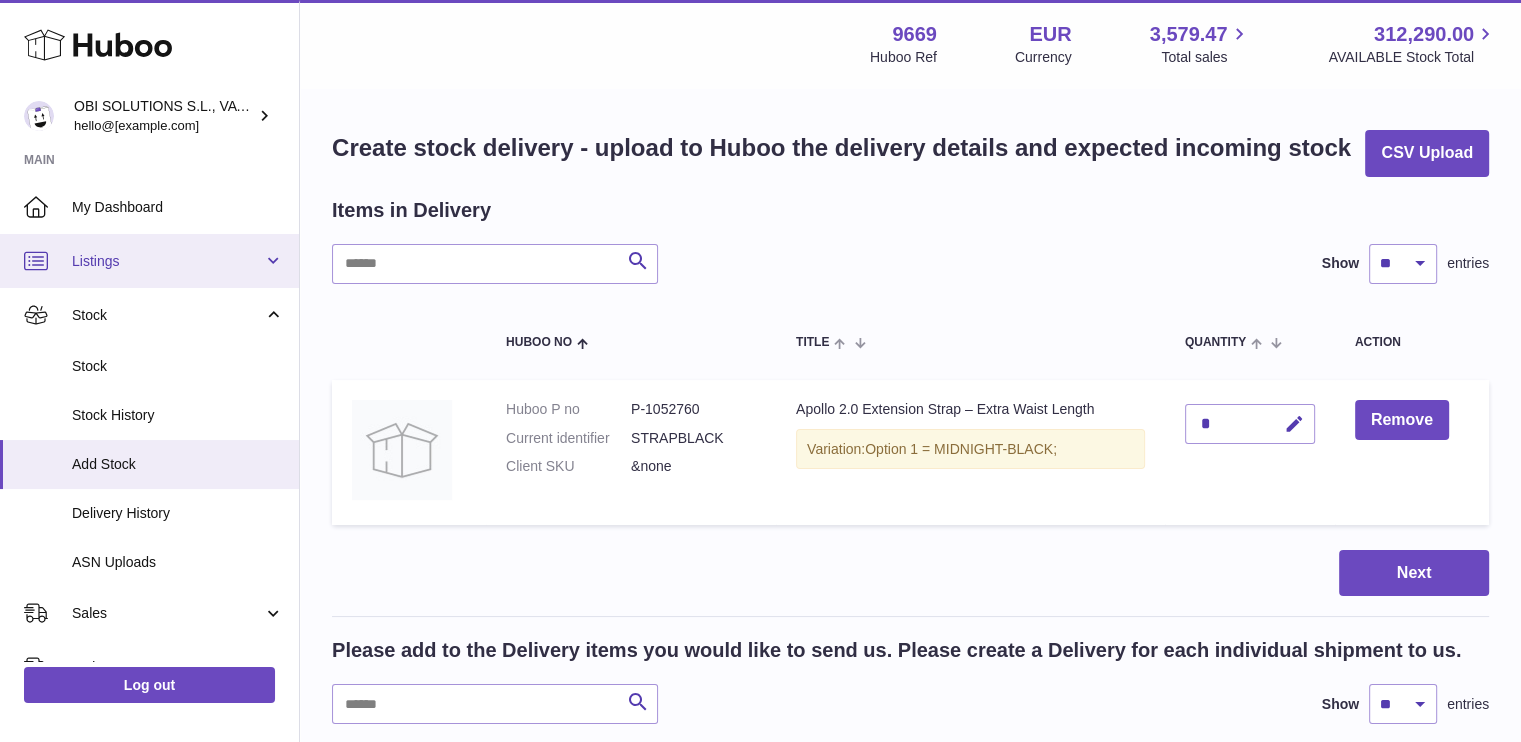 click on "Listings" at bounding box center [167, 261] 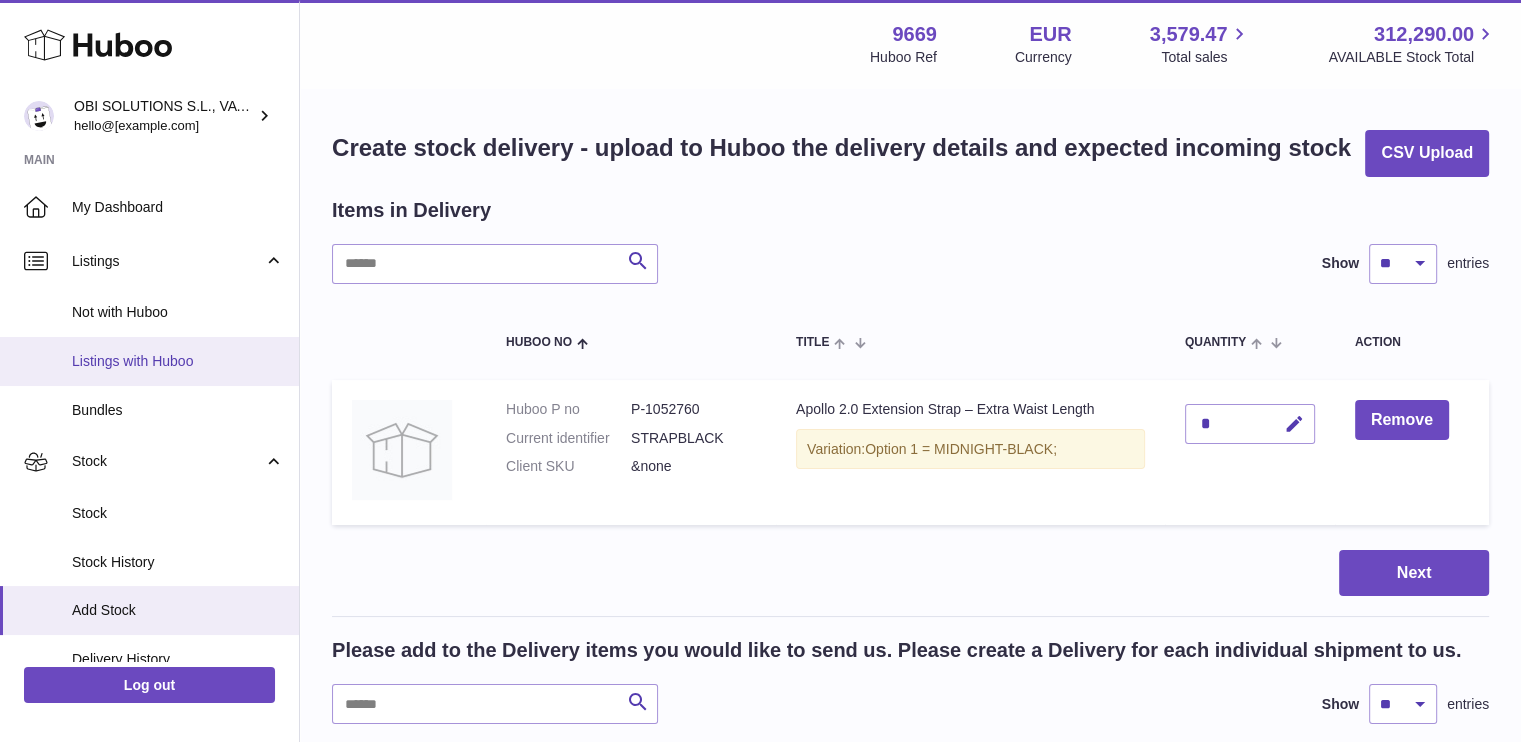 click on "Listings with Huboo" at bounding box center [149, 361] 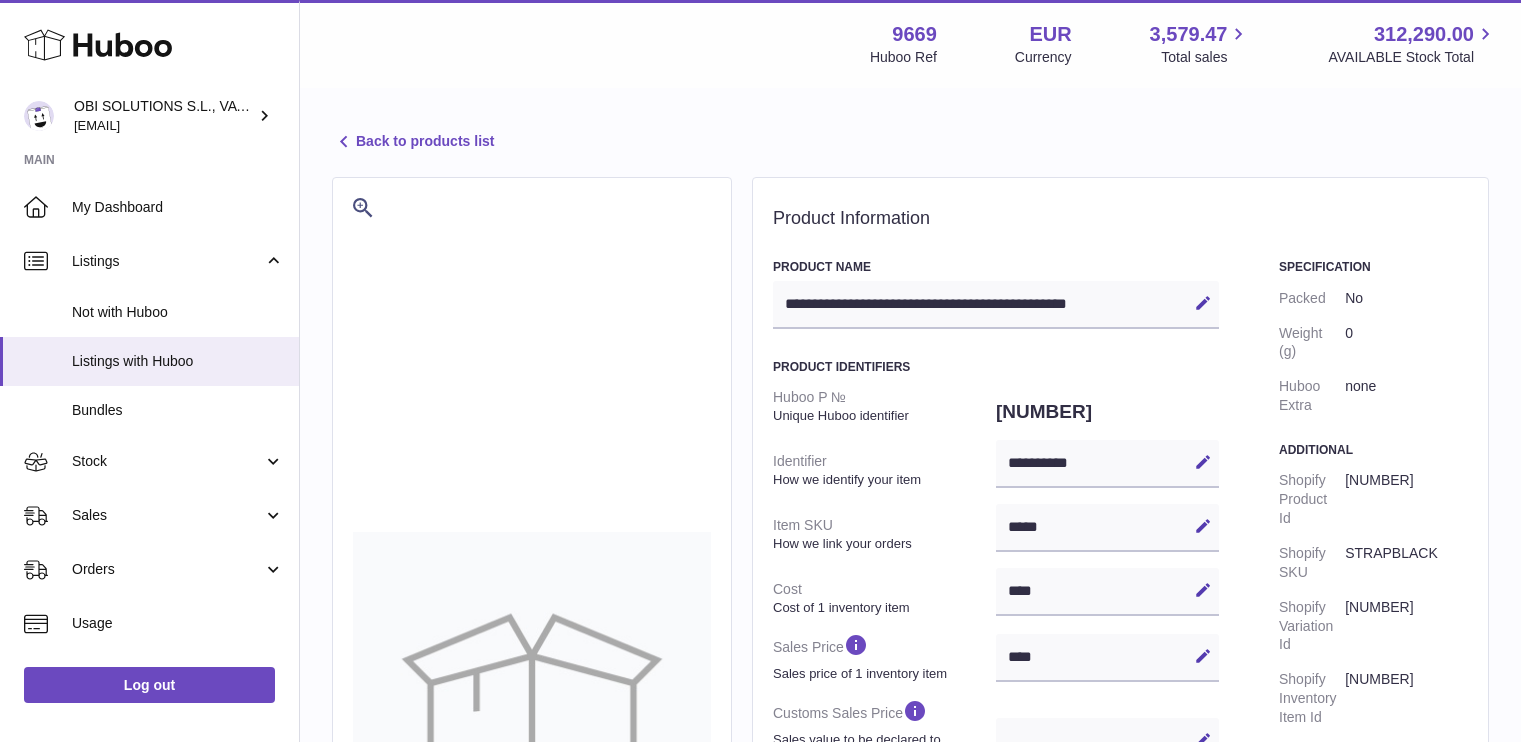 select 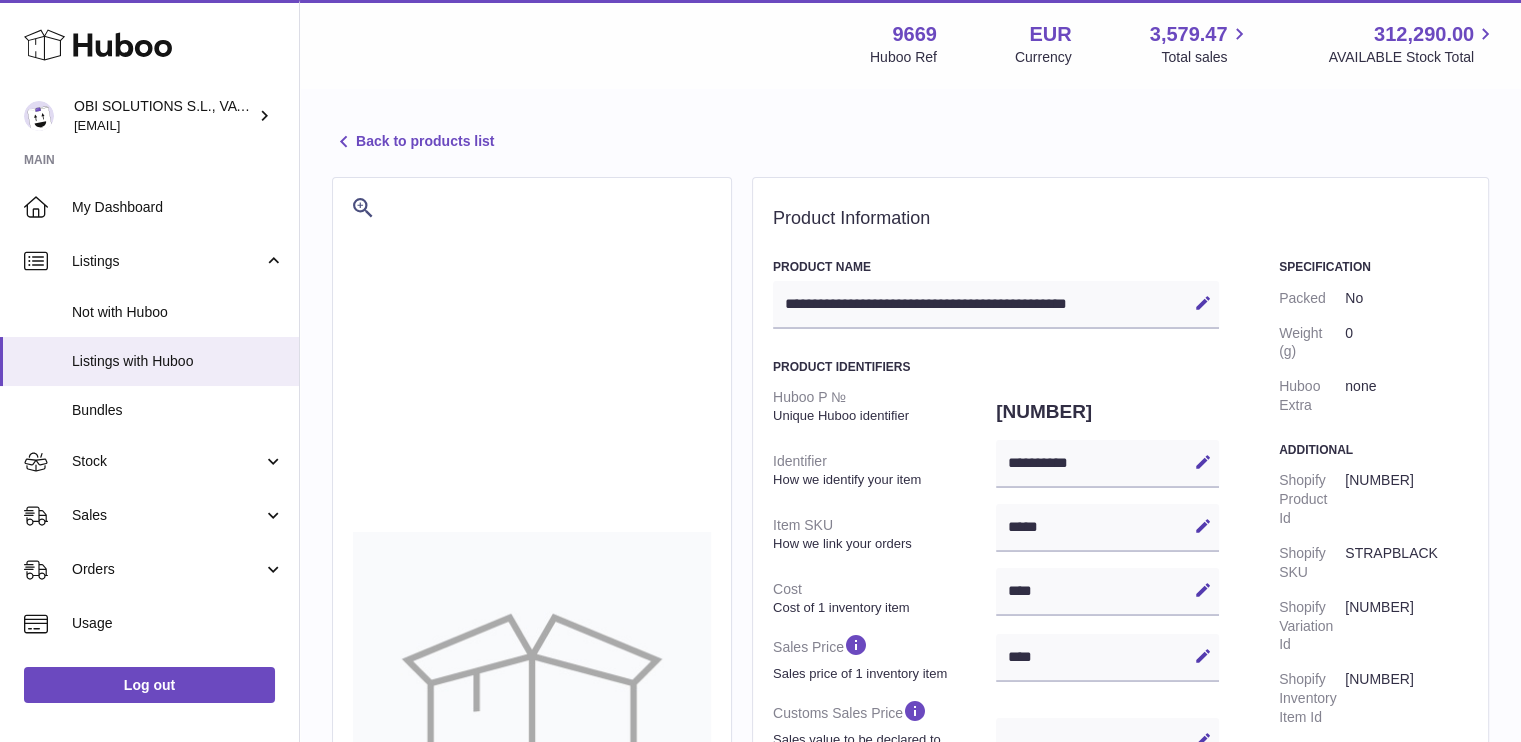 scroll, scrollTop: 0, scrollLeft: 0, axis: both 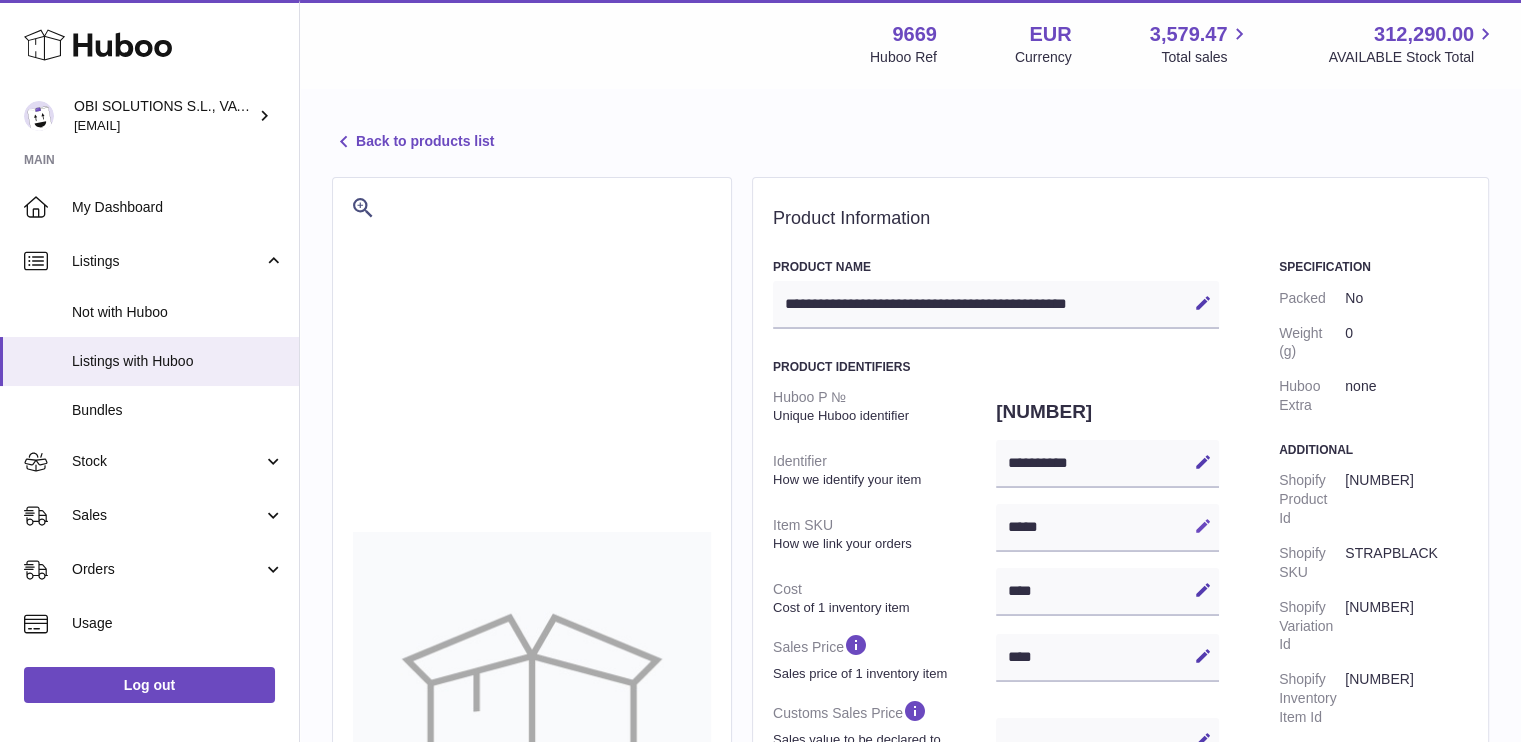 click at bounding box center [1203, 526] 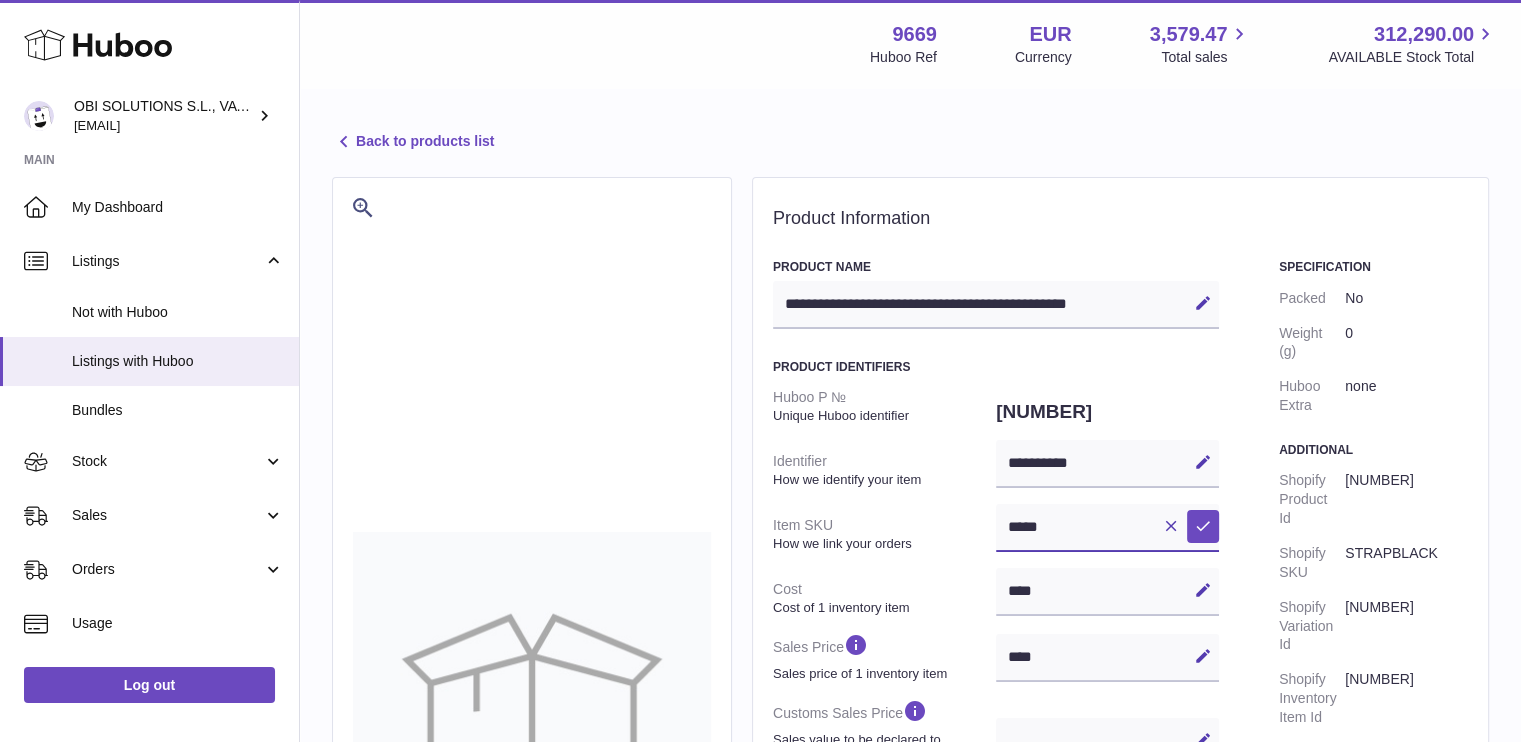 drag, startPoint x: 1082, startPoint y: 534, endPoint x: 885, endPoint y: 534, distance: 197 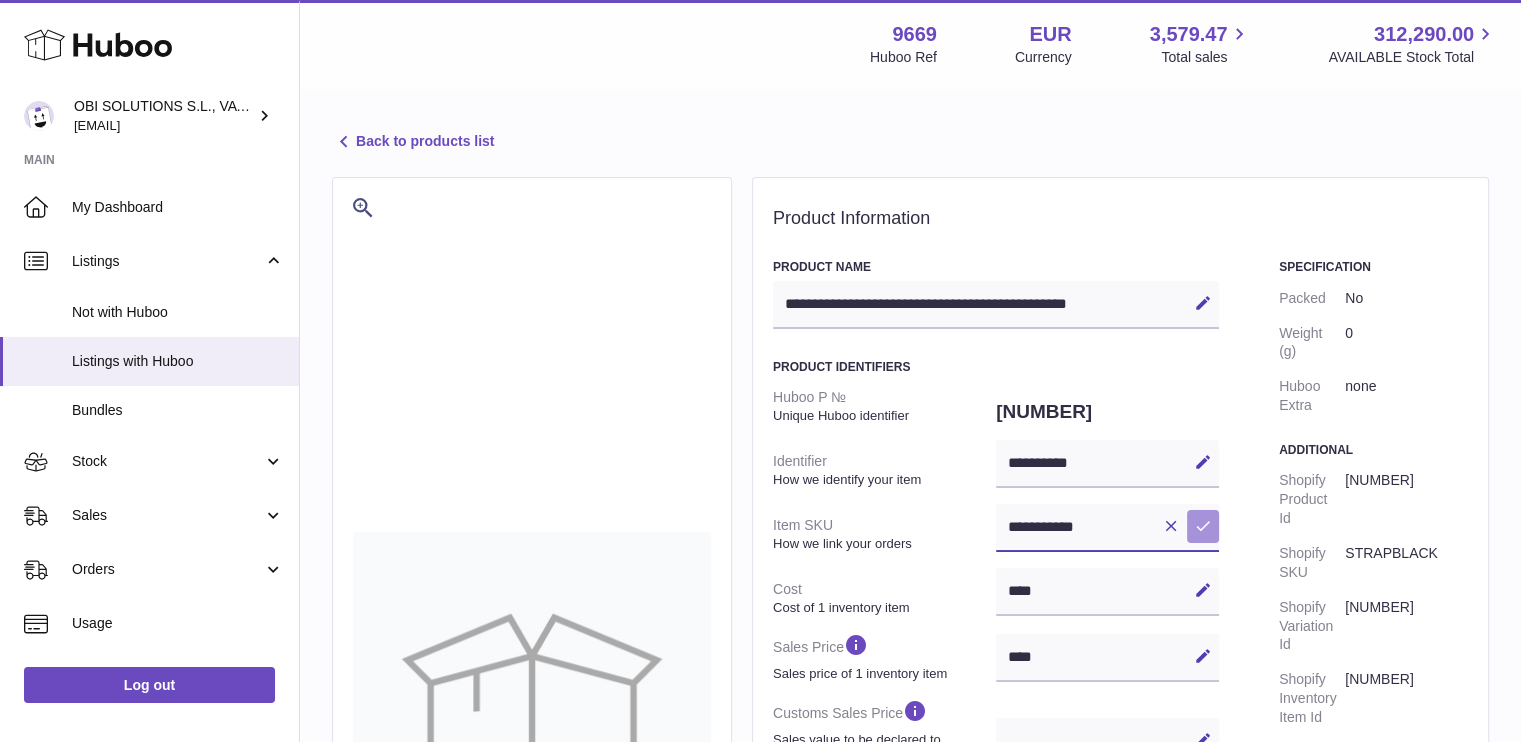 type on "**********" 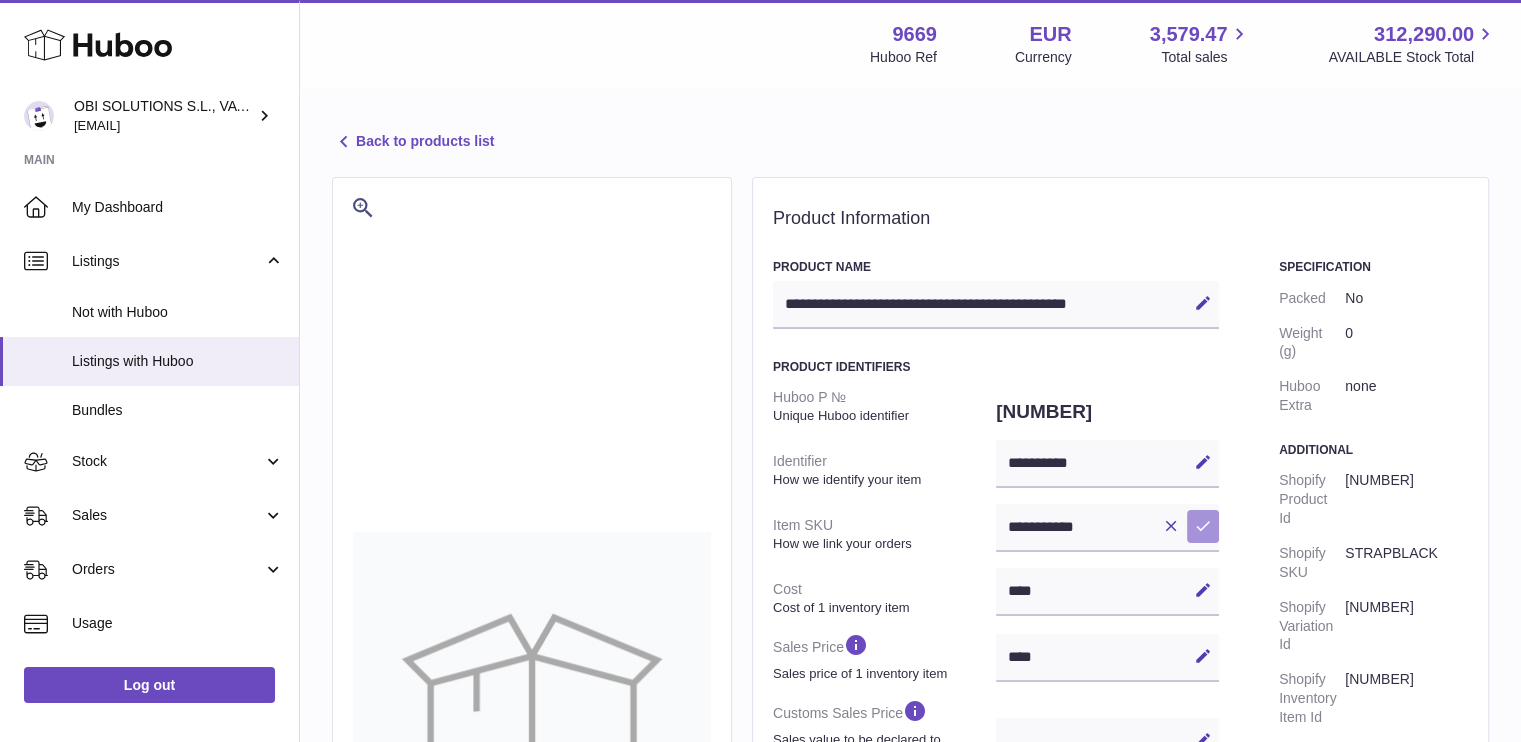 click at bounding box center [1203, 526] 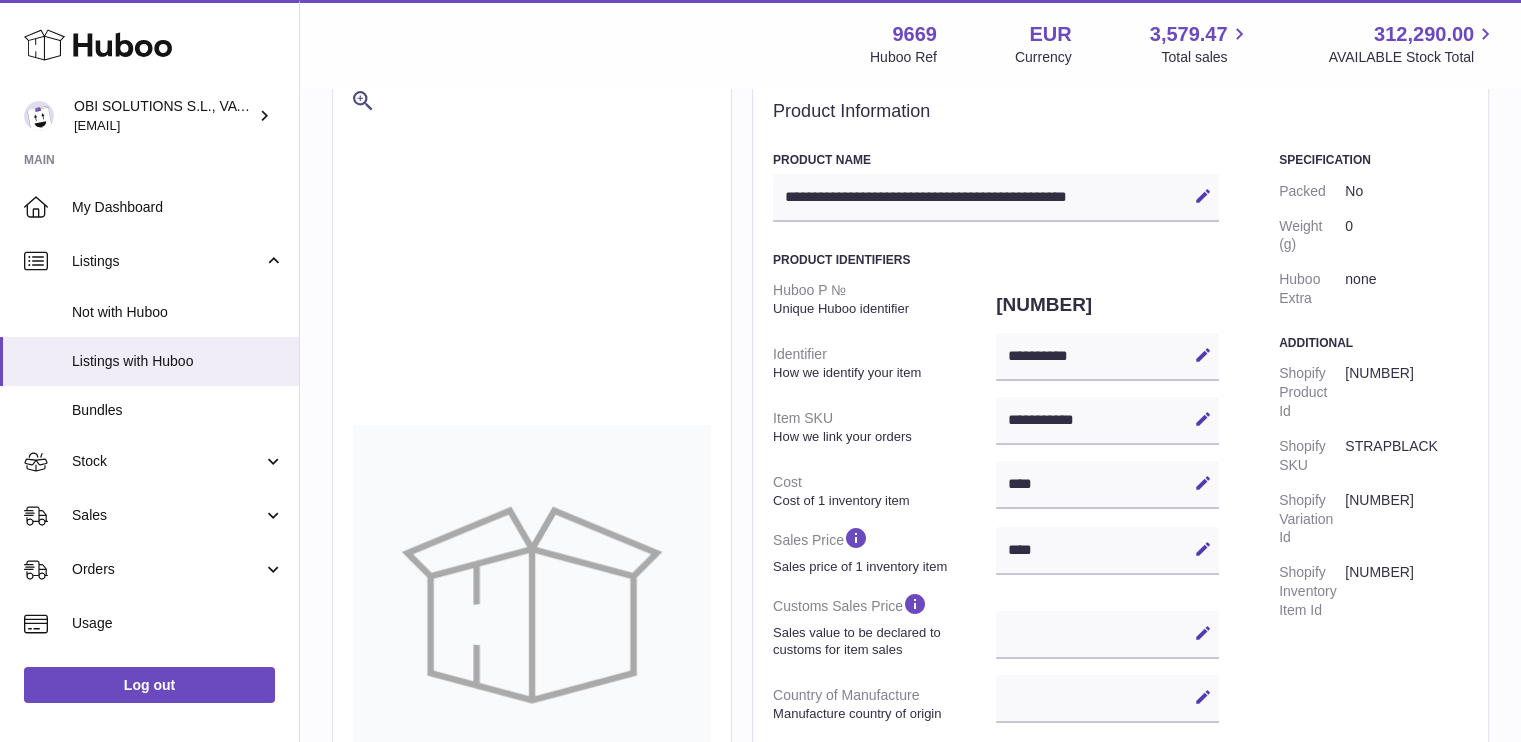 scroll, scrollTop: 0, scrollLeft: 0, axis: both 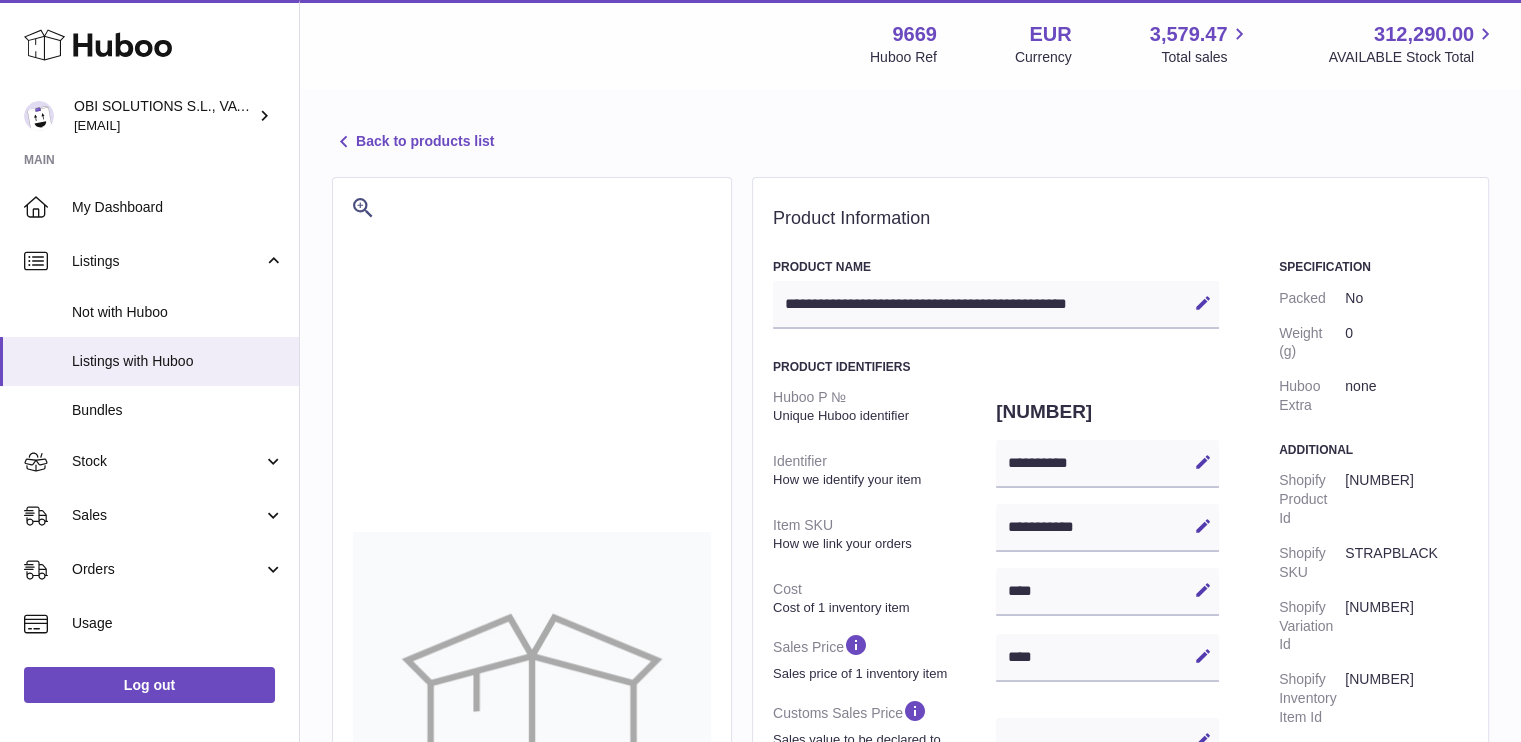 click on "Back to products list" at bounding box center (413, 142) 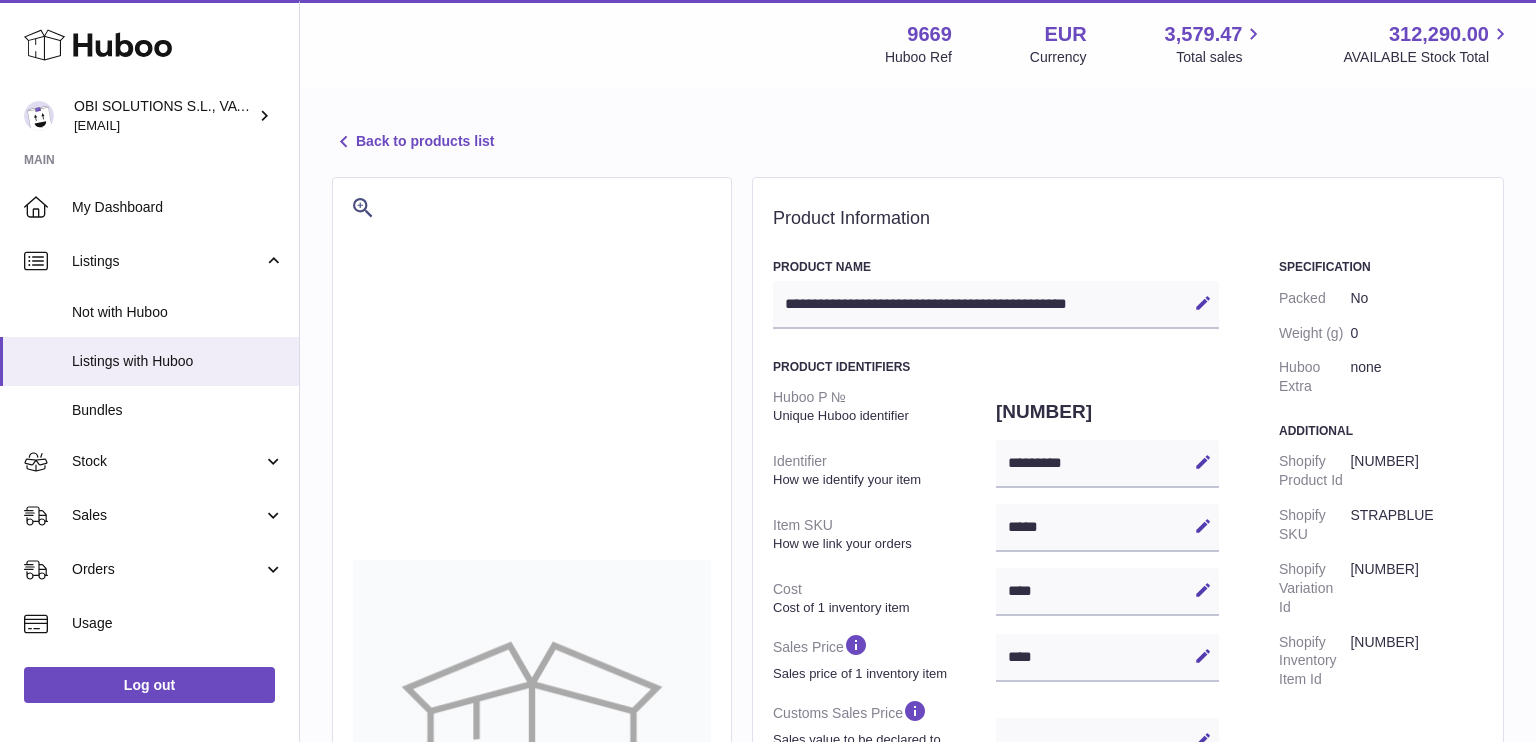 select 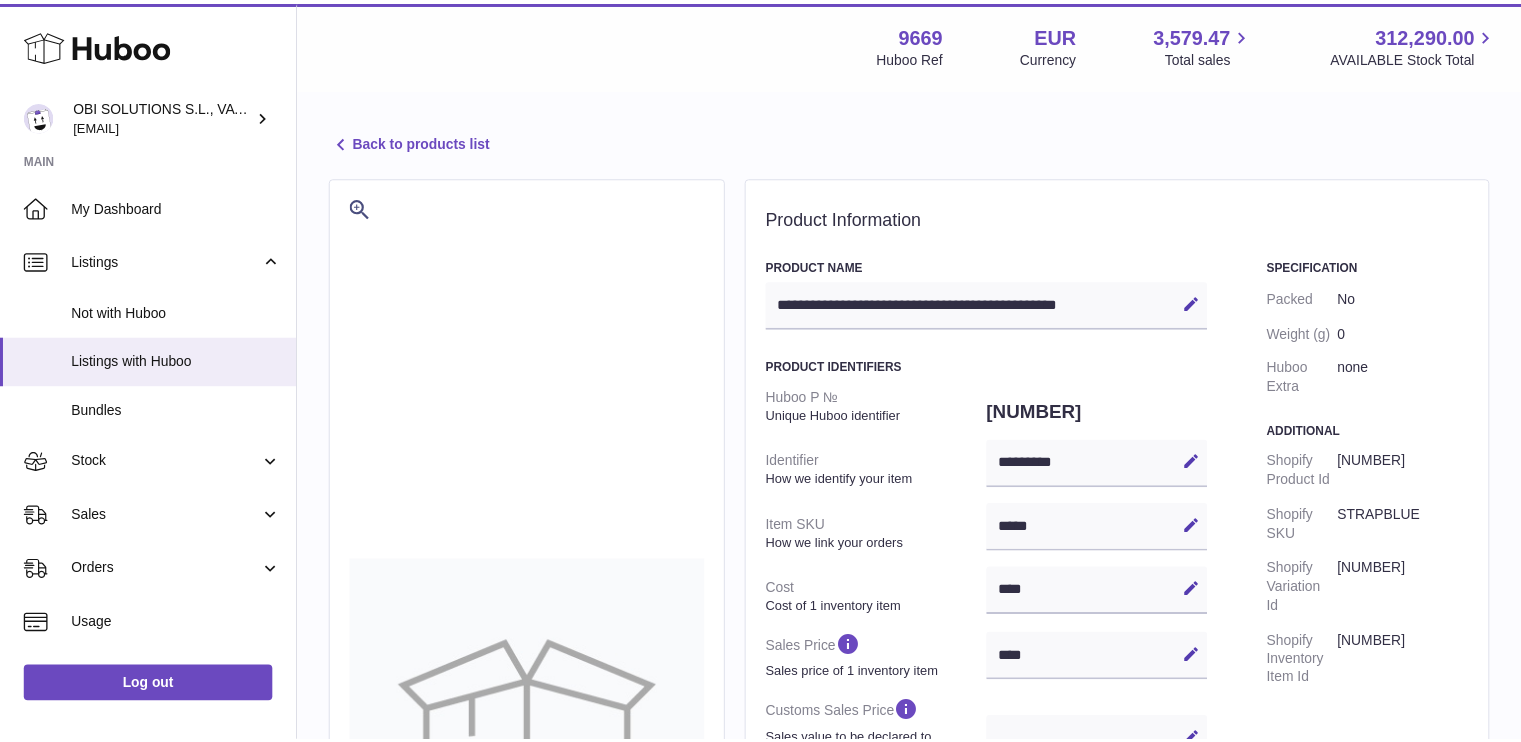 scroll, scrollTop: 0, scrollLeft: 0, axis: both 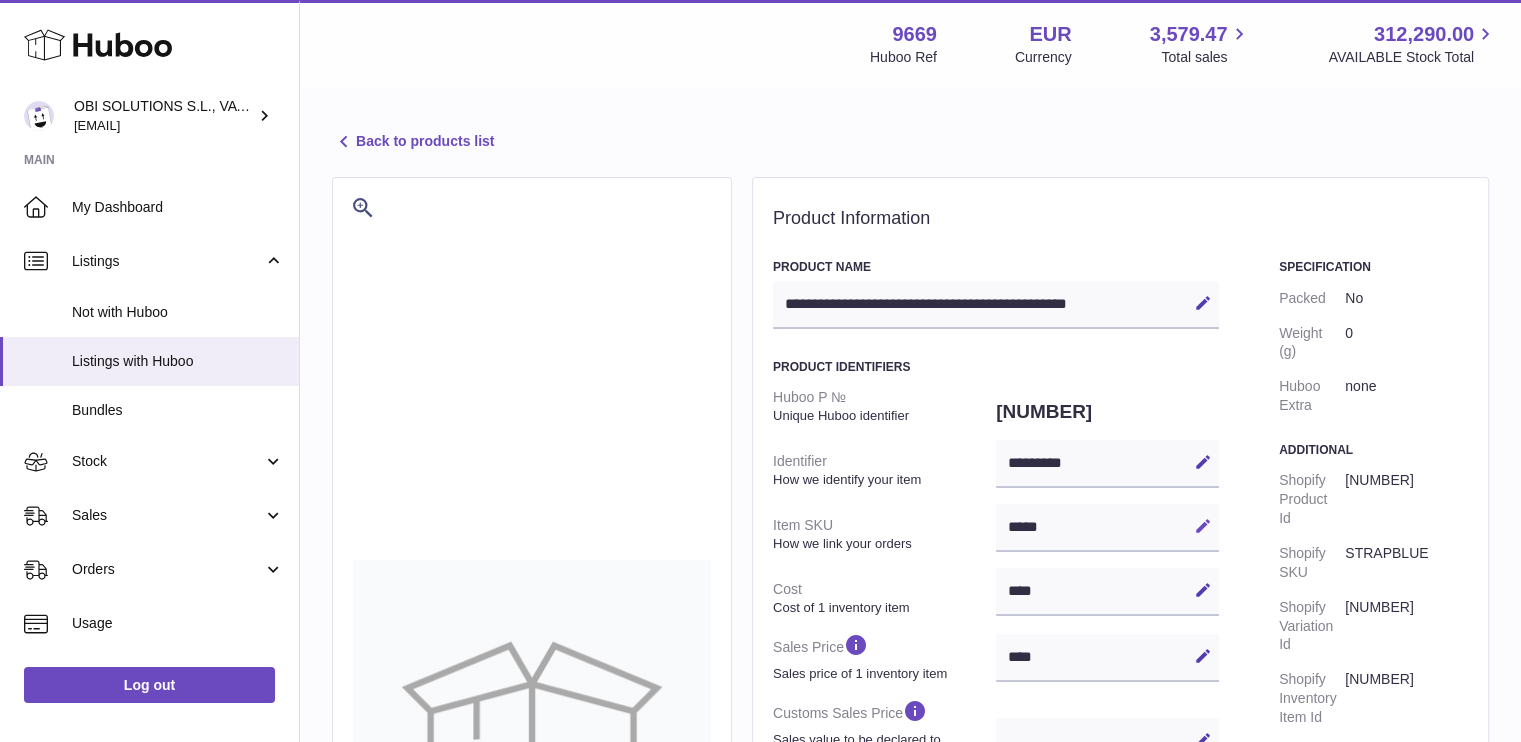 click at bounding box center [1203, 526] 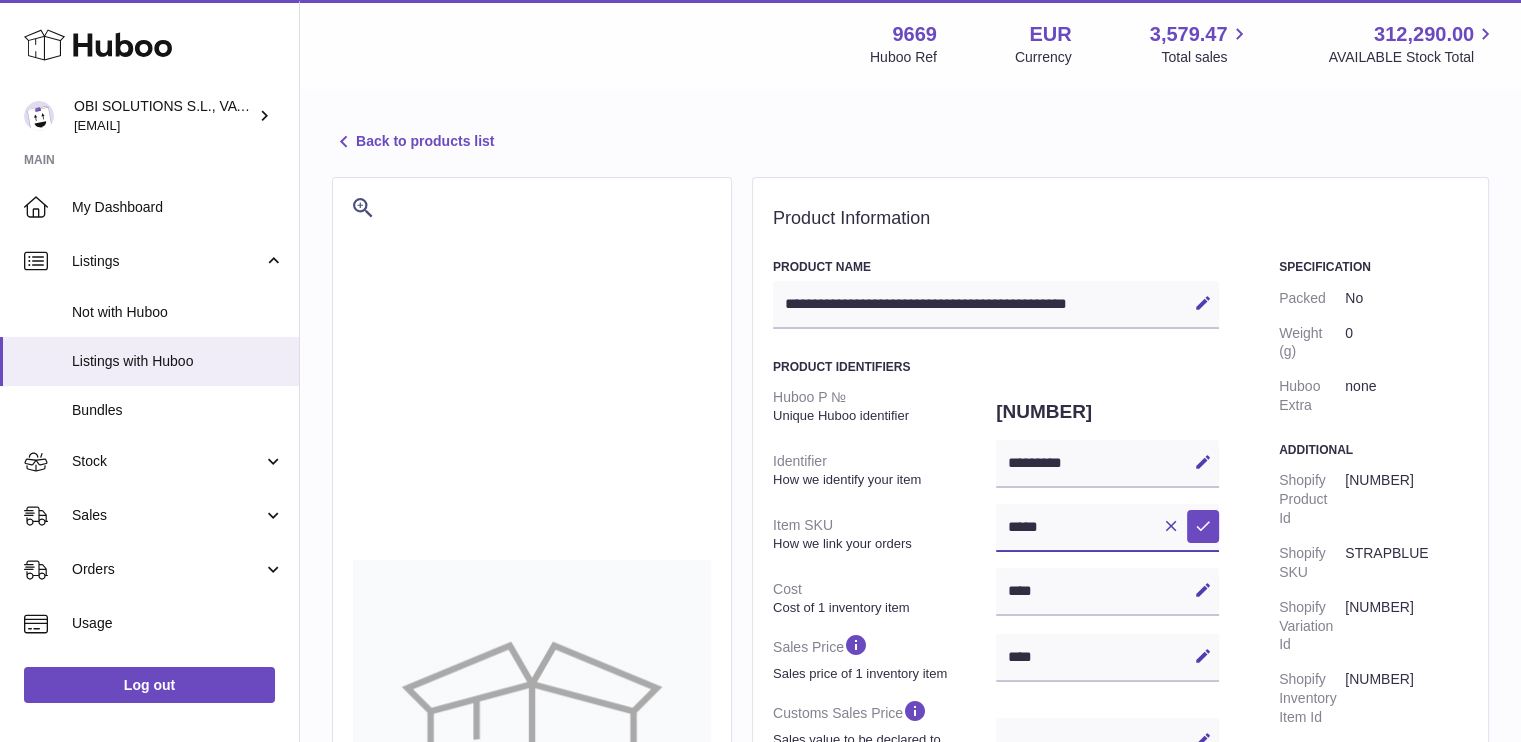 drag, startPoint x: 1020, startPoint y: 528, endPoint x: 928, endPoint y: 540, distance: 92.779305 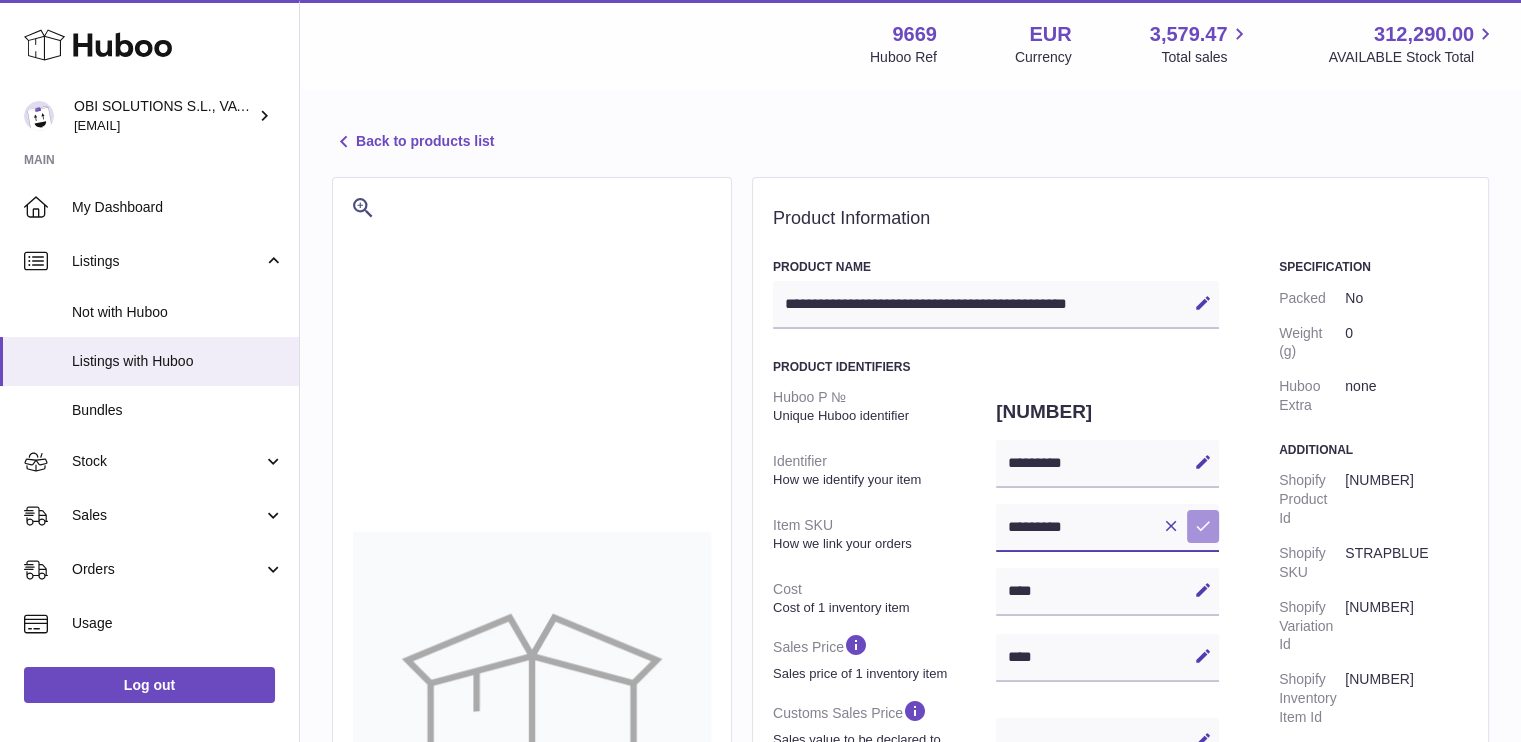 type on "*********" 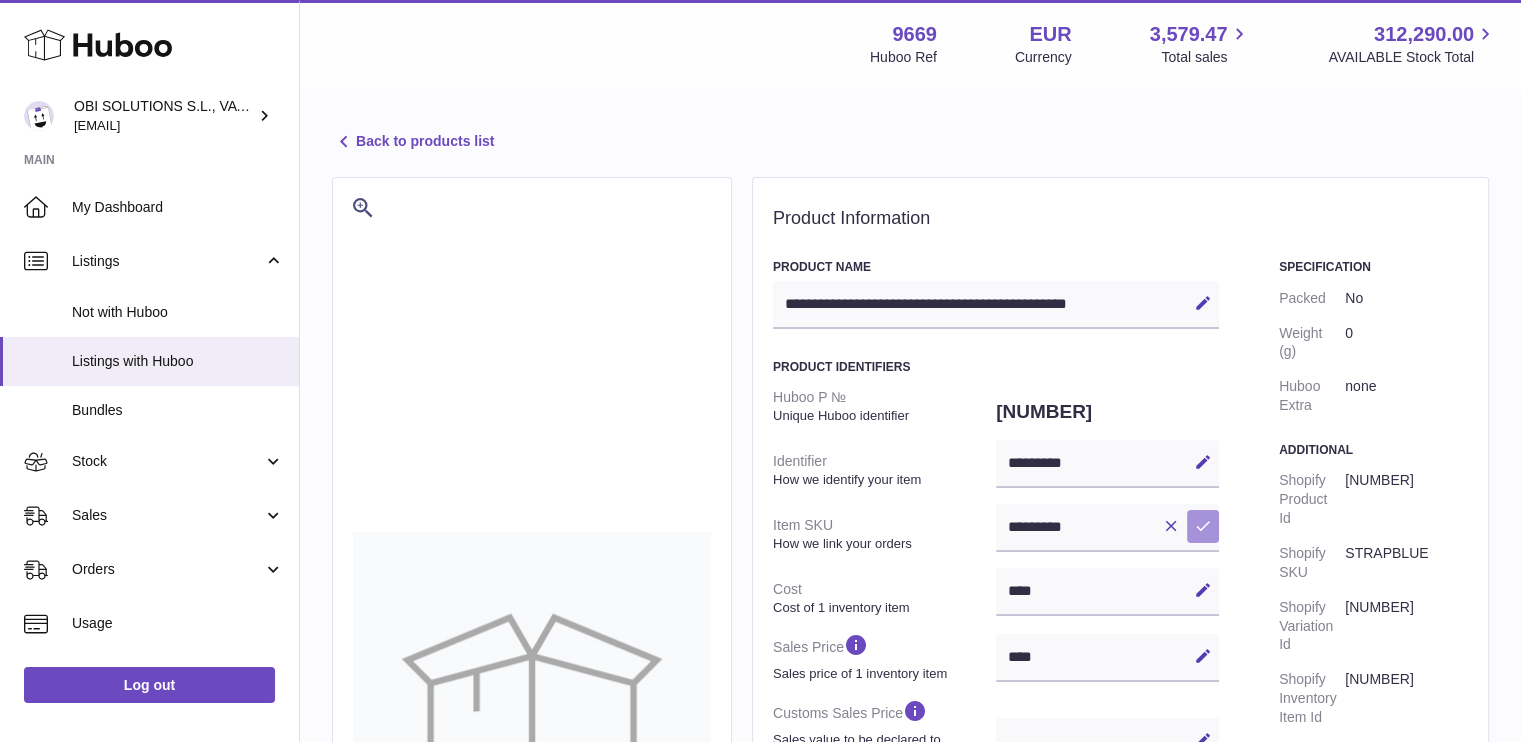 click at bounding box center (1203, 526) 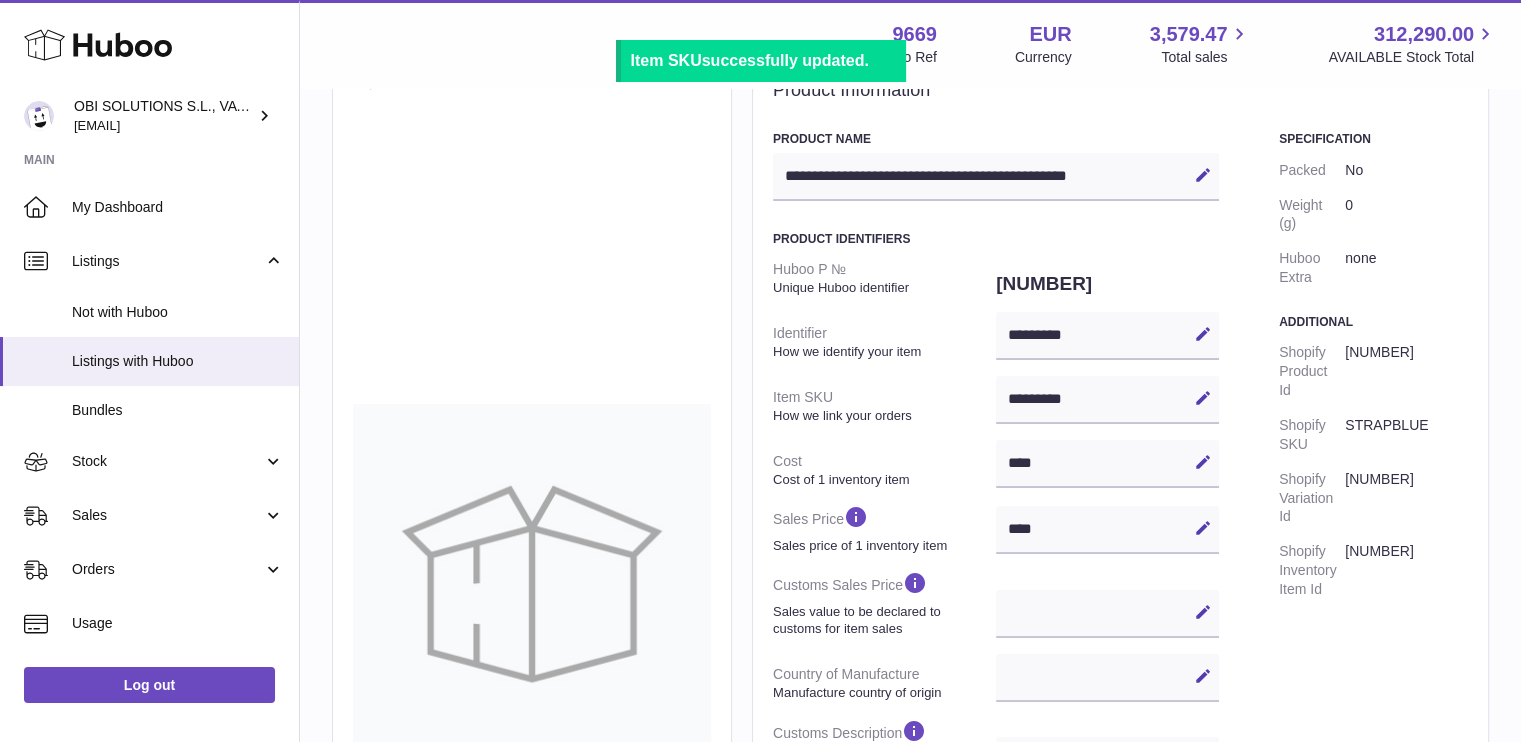scroll, scrollTop: 0, scrollLeft: 0, axis: both 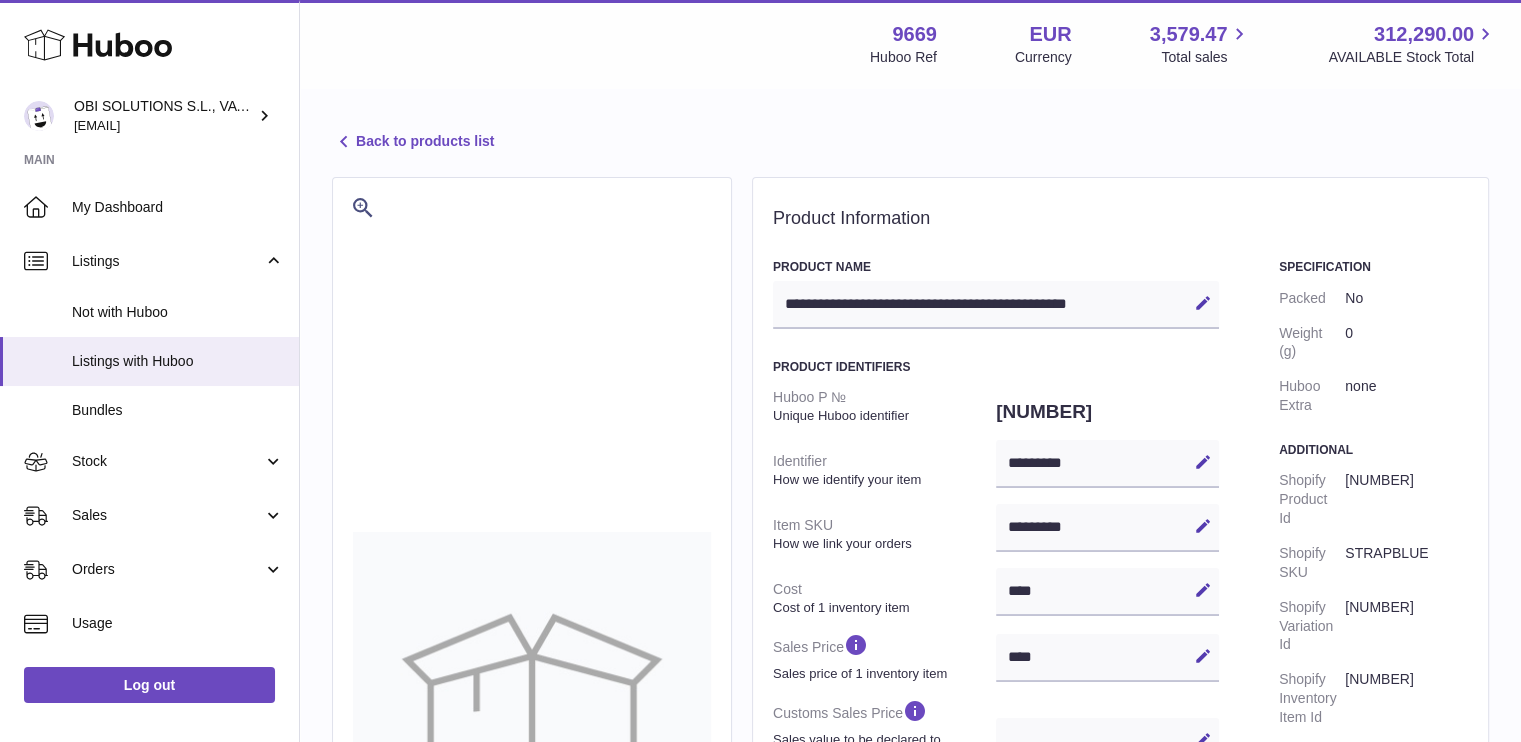 click on "Back to products list" at bounding box center (413, 142) 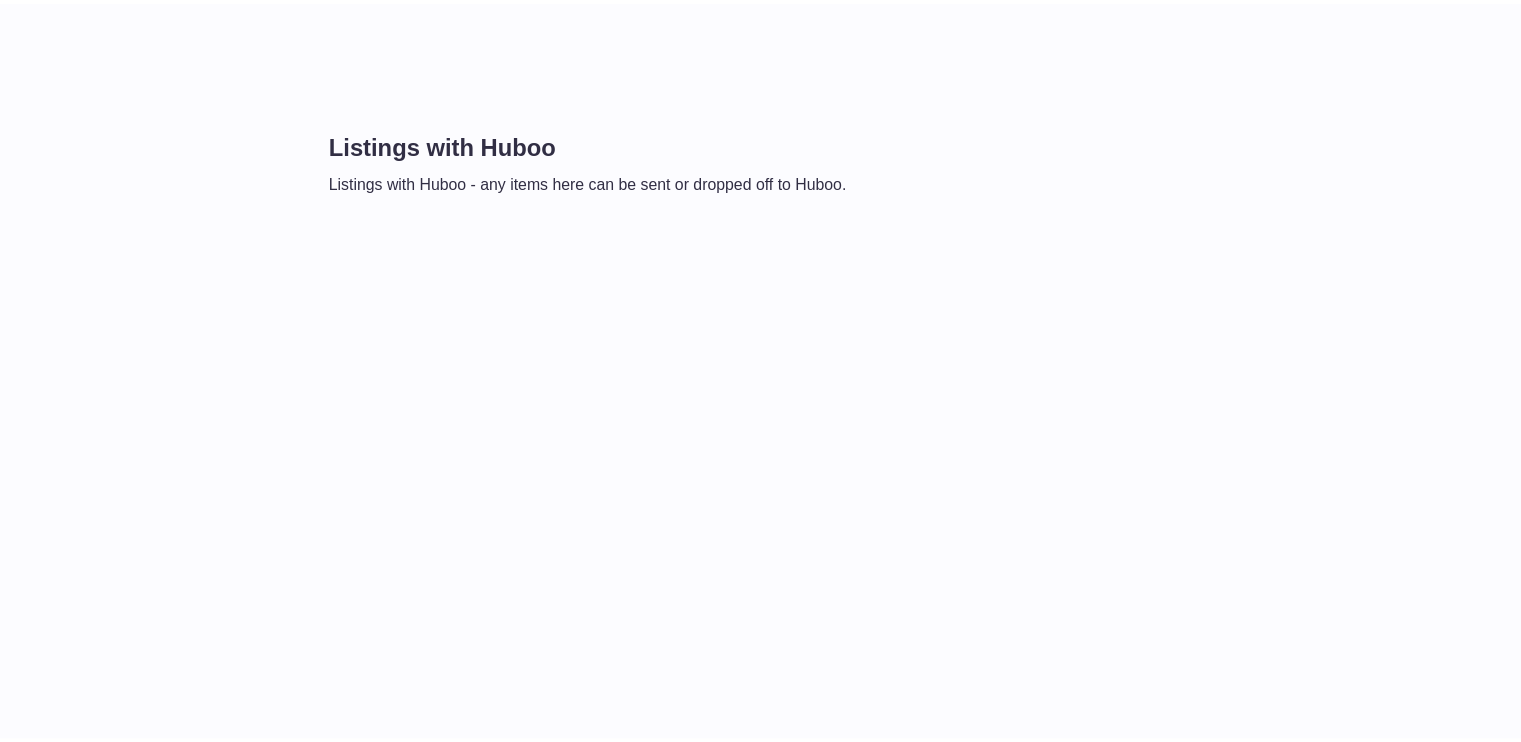scroll, scrollTop: 0, scrollLeft: 0, axis: both 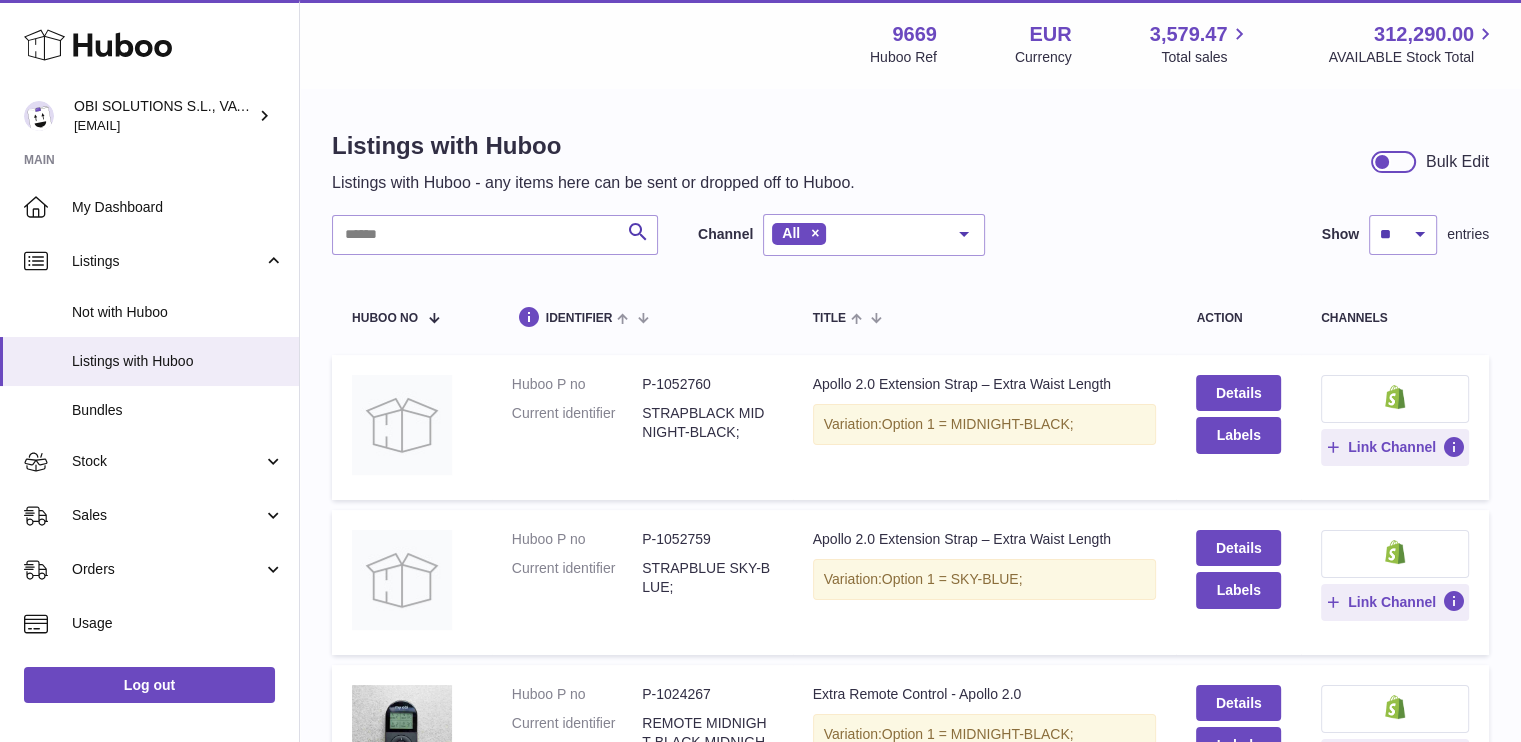 drag, startPoint x: 638, startPoint y: 570, endPoint x: 804, endPoint y: 607, distance: 170.07352 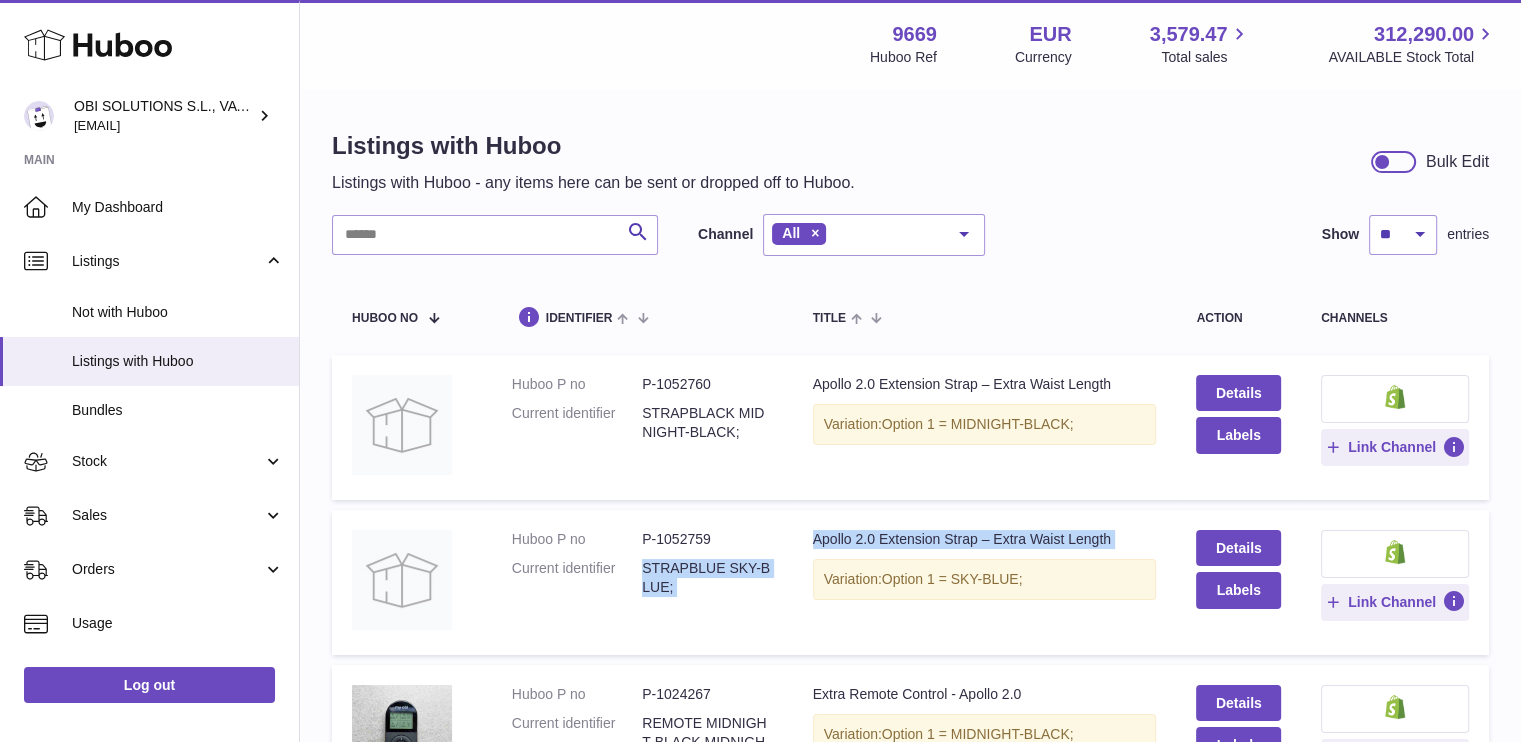 click on "Title   Apollo 2.0 Extension Strap – Extra Waist Length
Variation:
Option 1 = SKY-BLUE;" at bounding box center (985, 582) 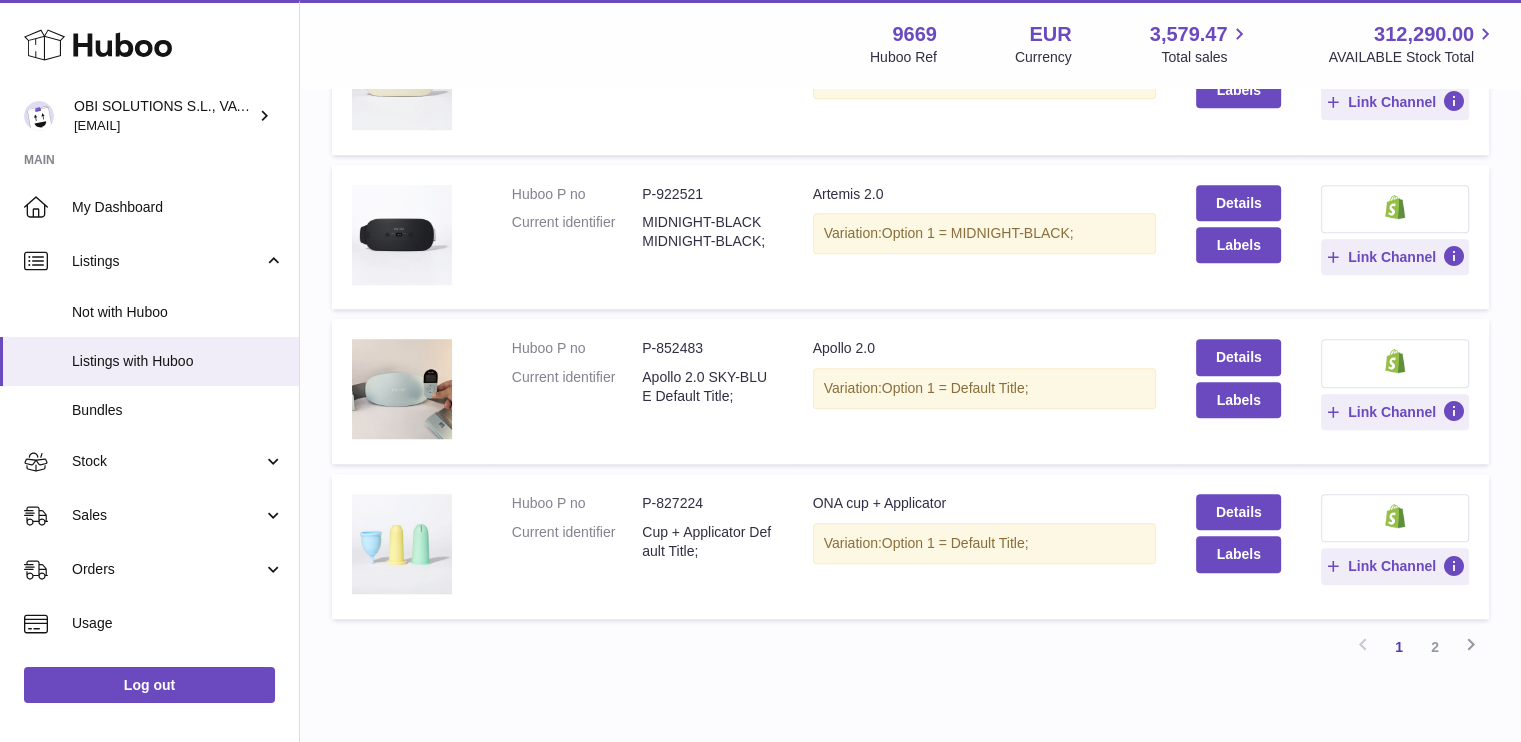 scroll, scrollTop: 1276, scrollLeft: 0, axis: vertical 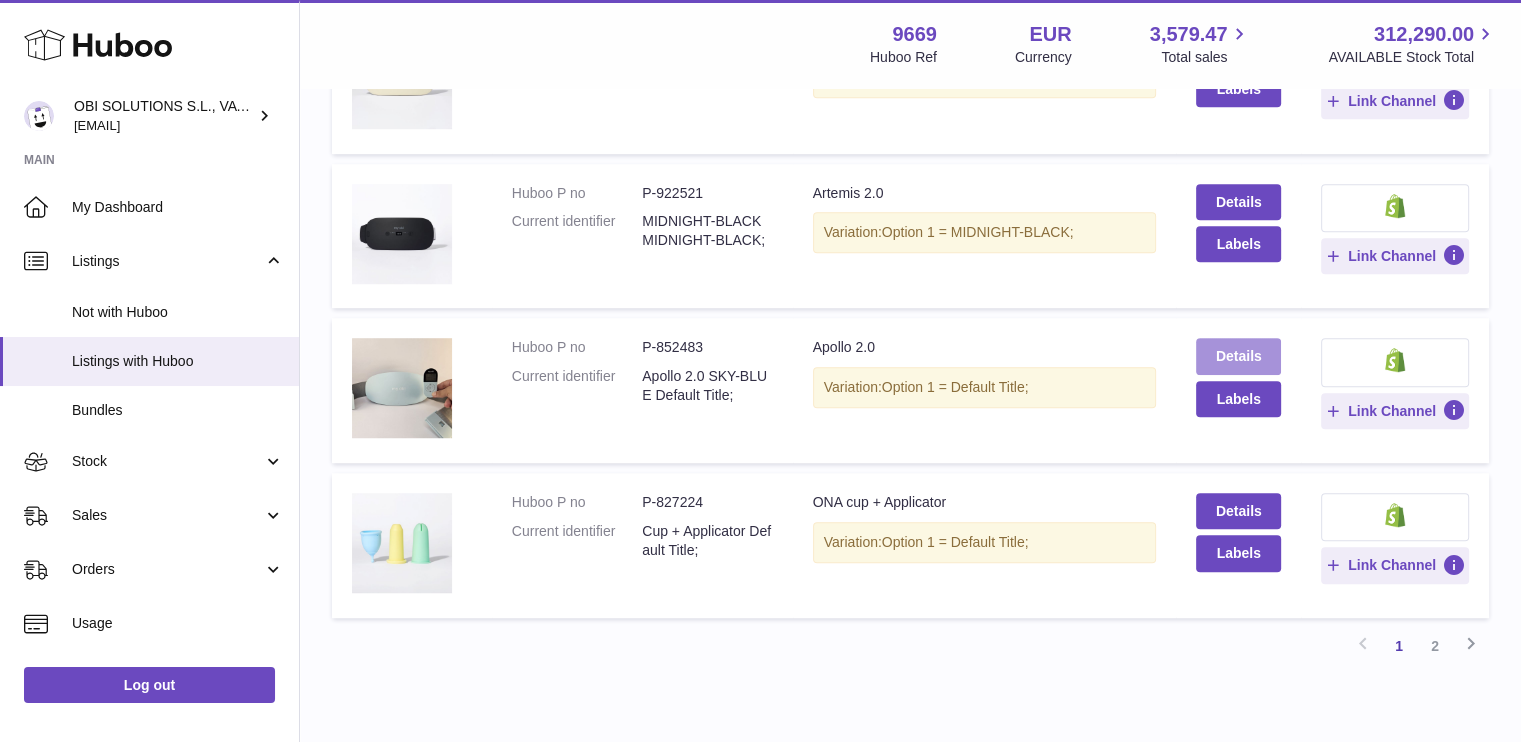 click on "Details" at bounding box center (1238, 356) 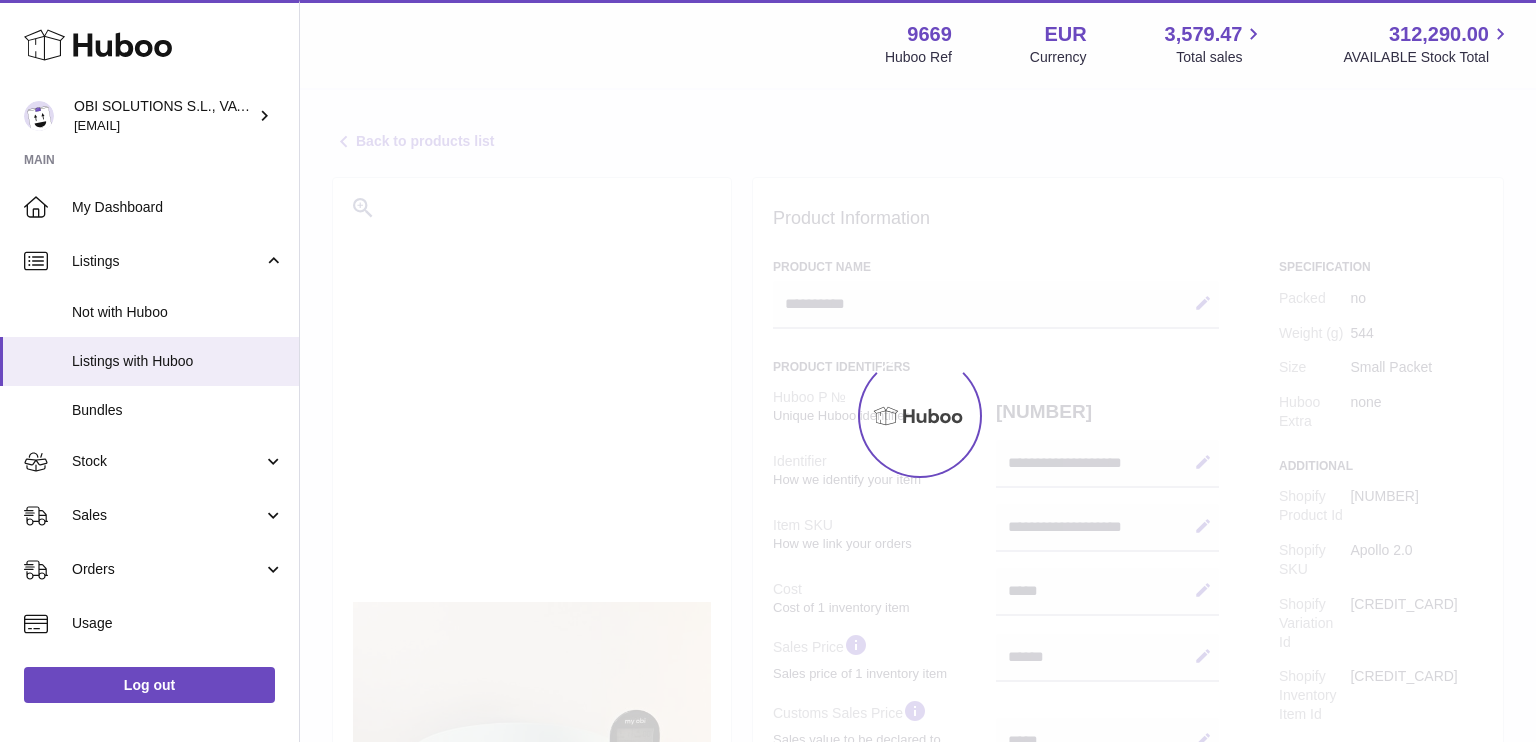select on "***" 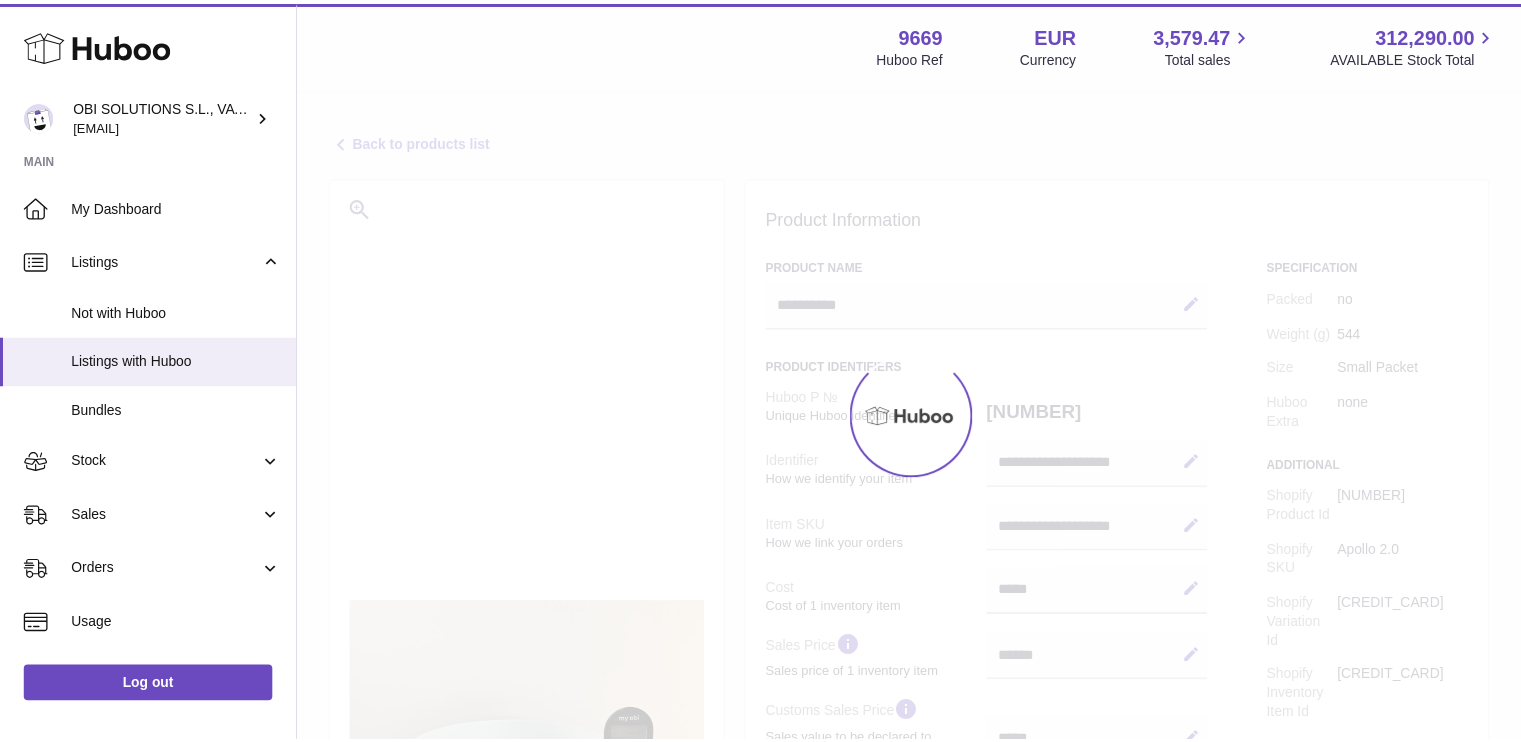 scroll, scrollTop: 0, scrollLeft: 0, axis: both 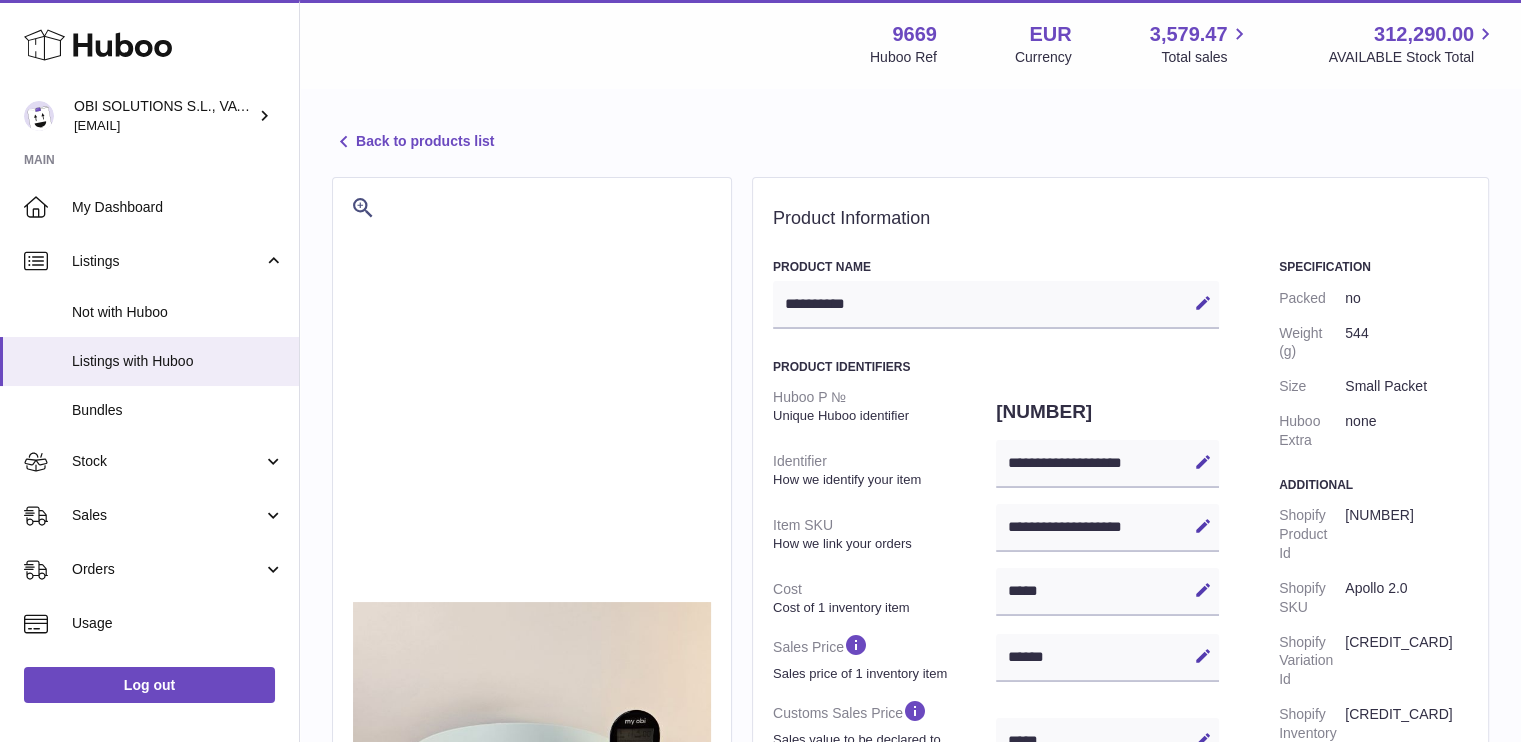 click on "Back to products list" at bounding box center [413, 142] 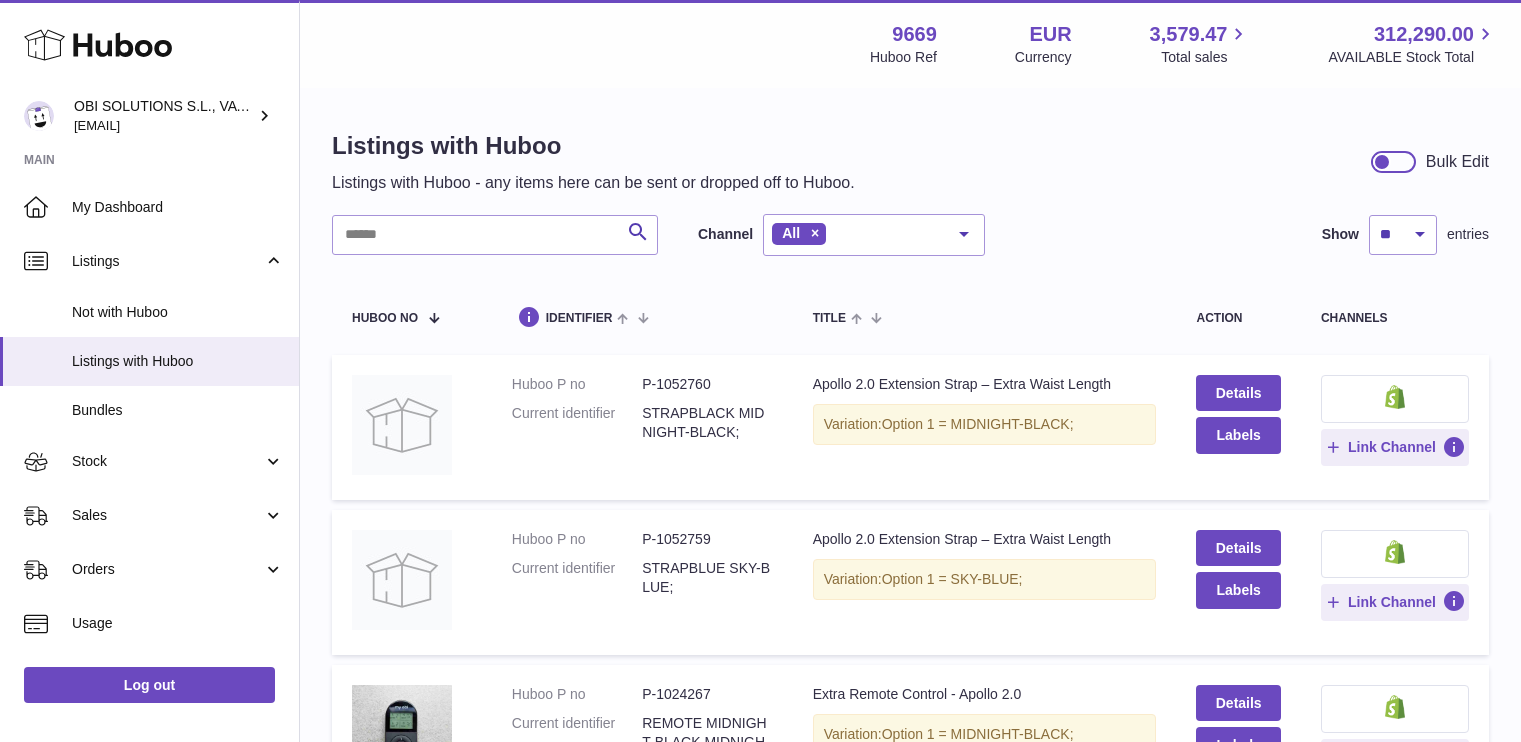 scroll, scrollTop: 0, scrollLeft: 0, axis: both 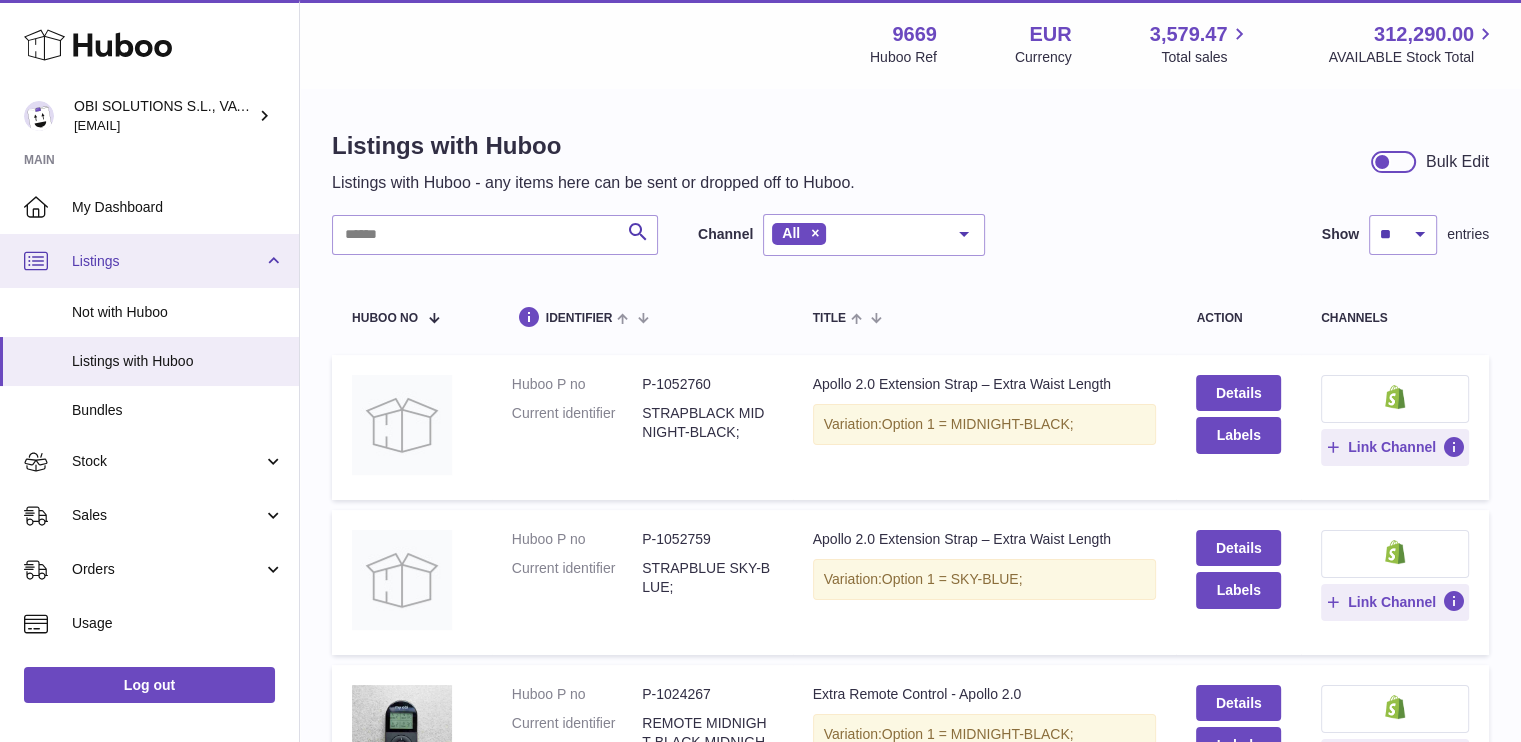 click on "Listings" at bounding box center (149, 261) 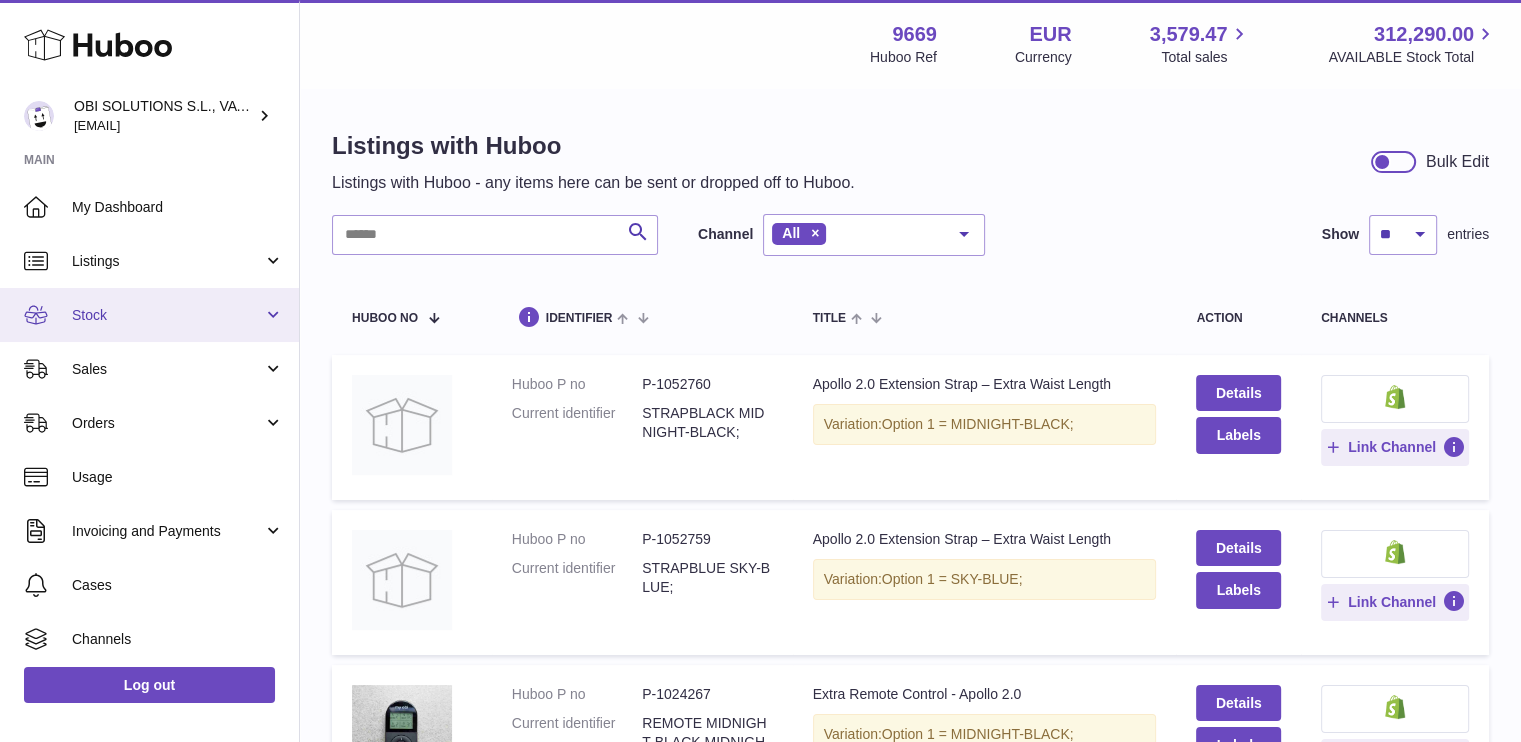 click on "Stock" at bounding box center [149, 315] 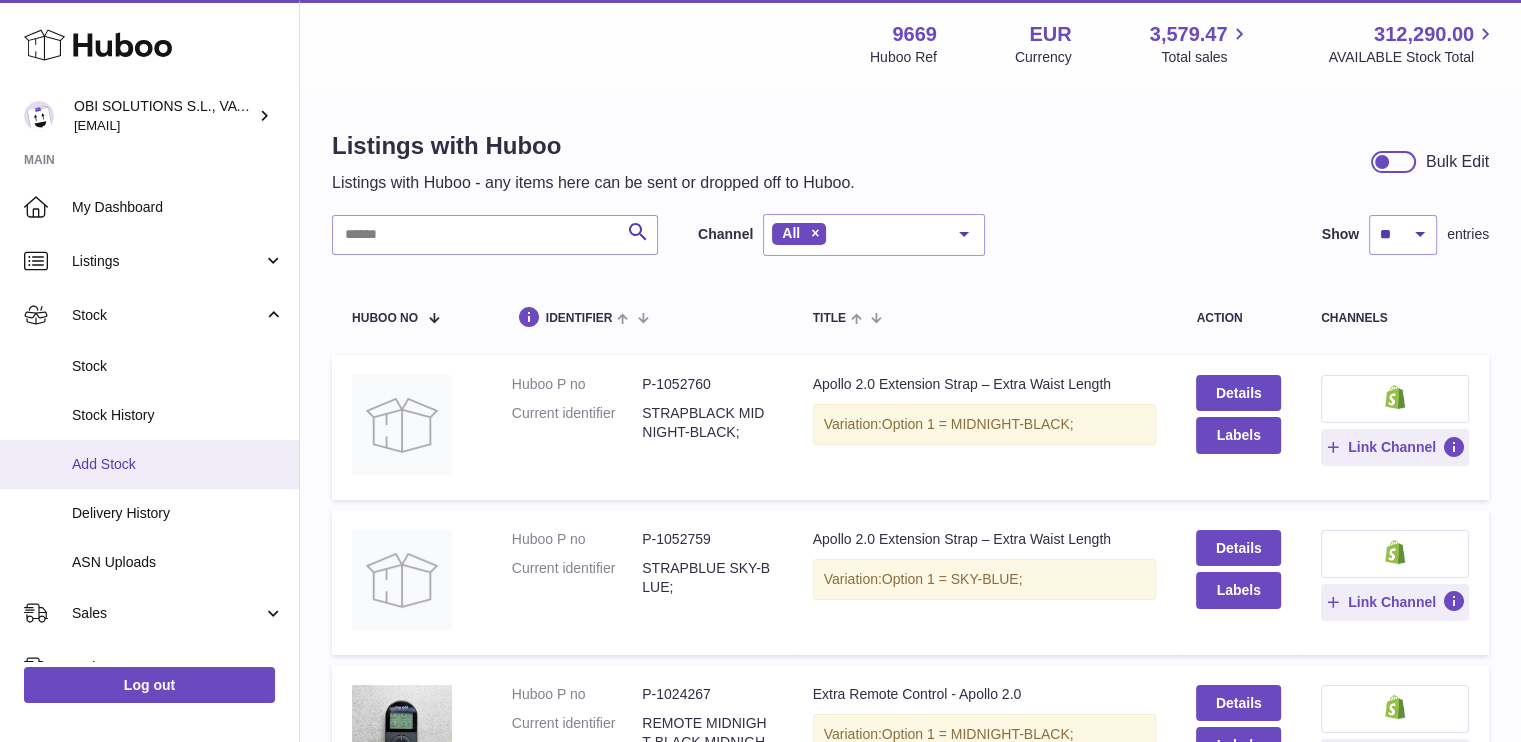 click on "Add Stock" at bounding box center (178, 464) 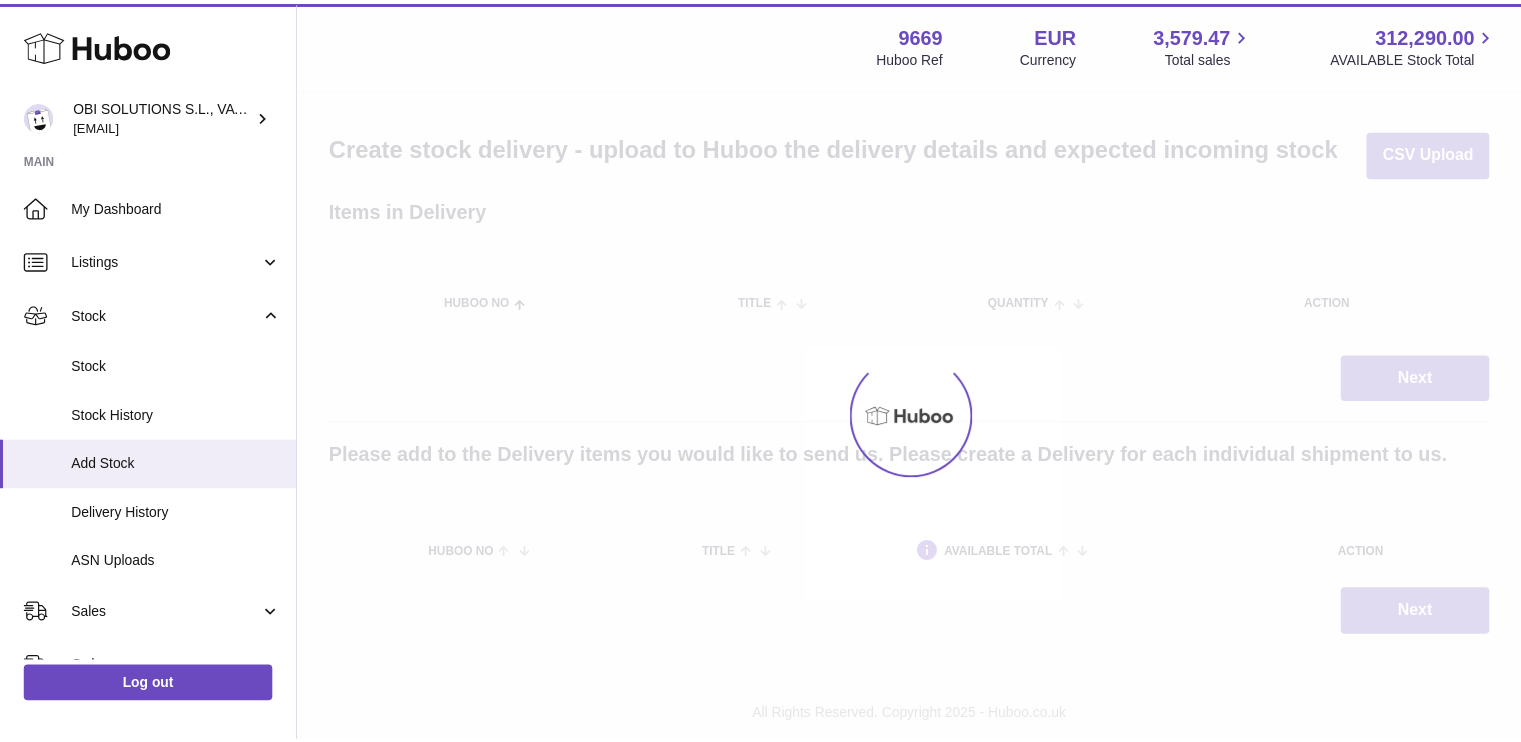 scroll, scrollTop: 0, scrollLeft: 0, axis: both 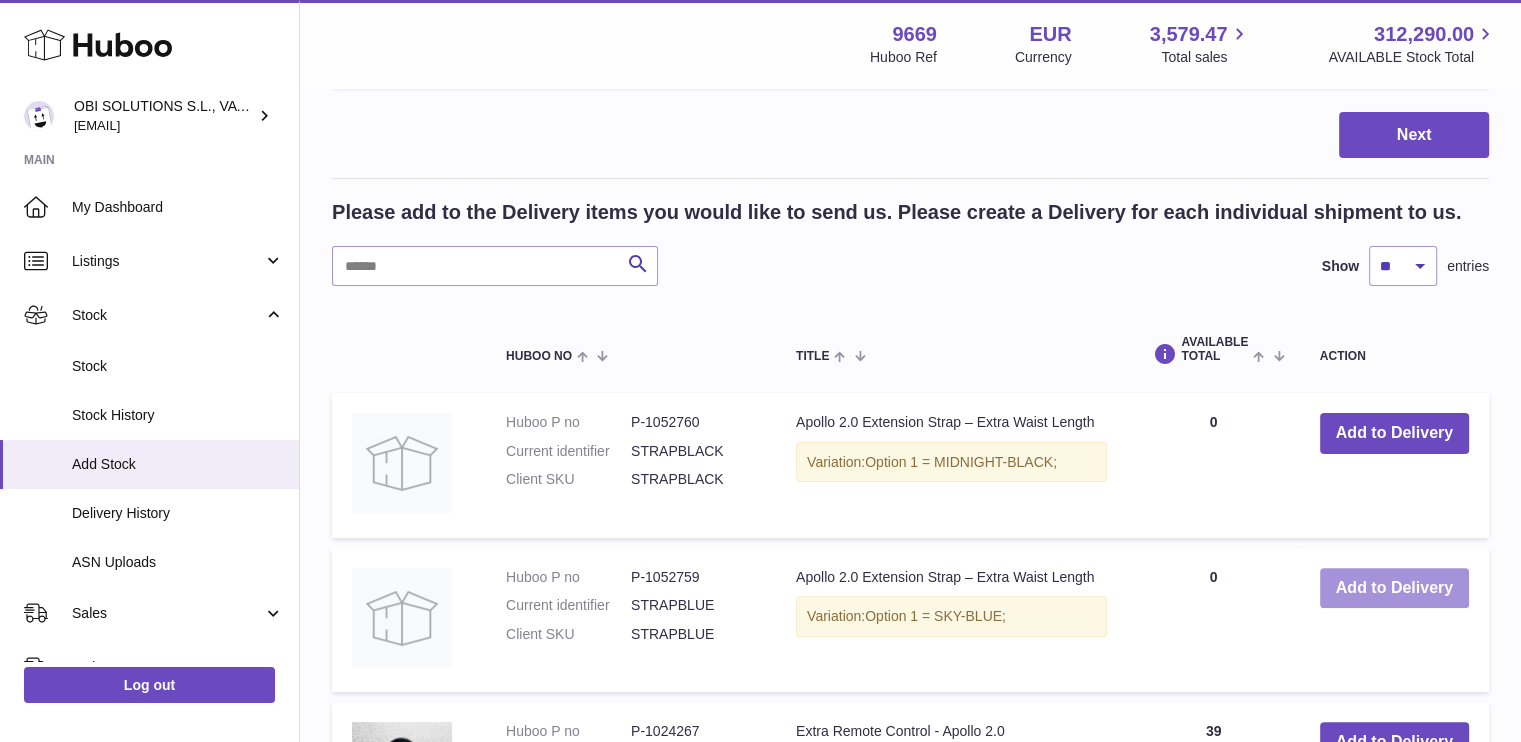 click on "Add to Delivery" at bounding box center [1394, 588] 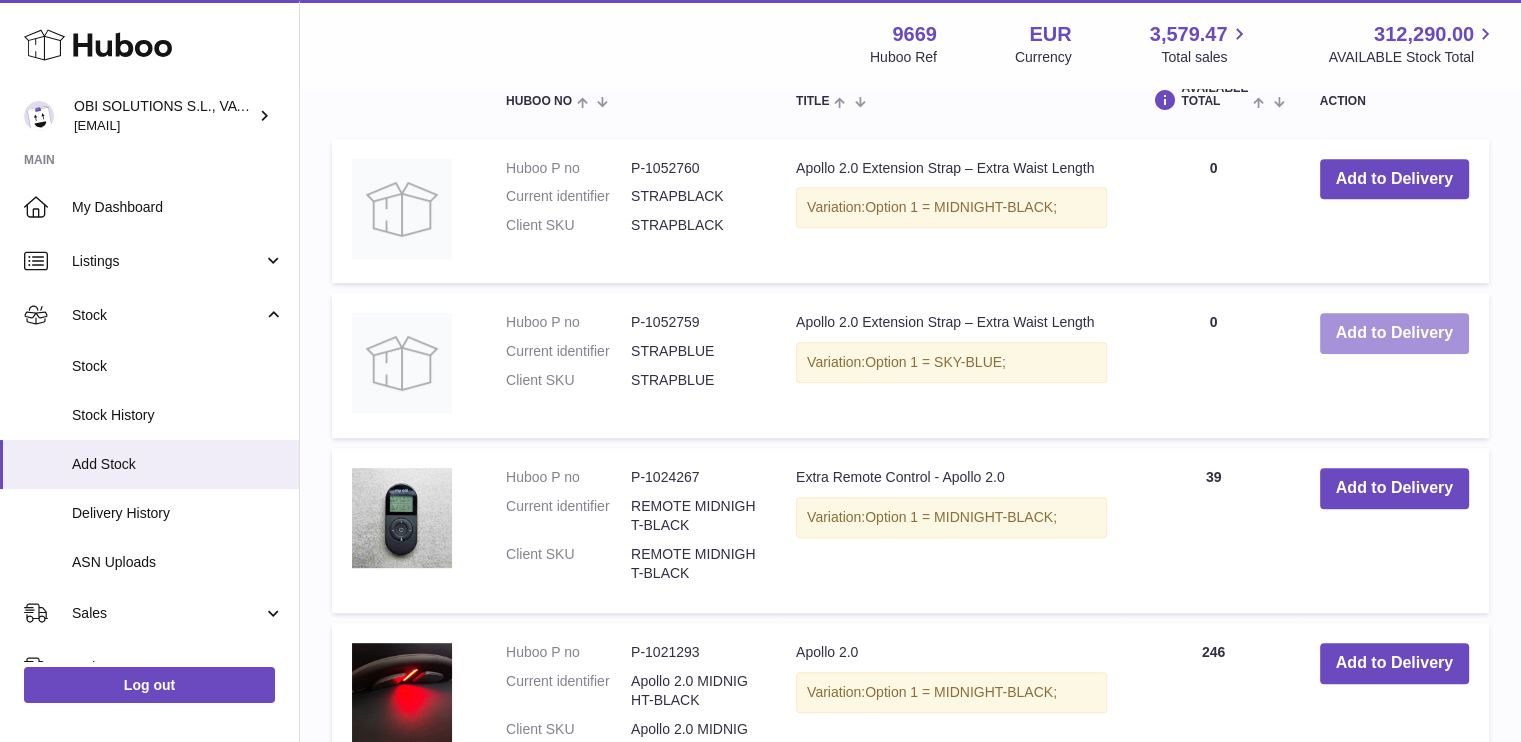 scroll, scrollTop: 858, scrollLeft: 0, axis: vertical 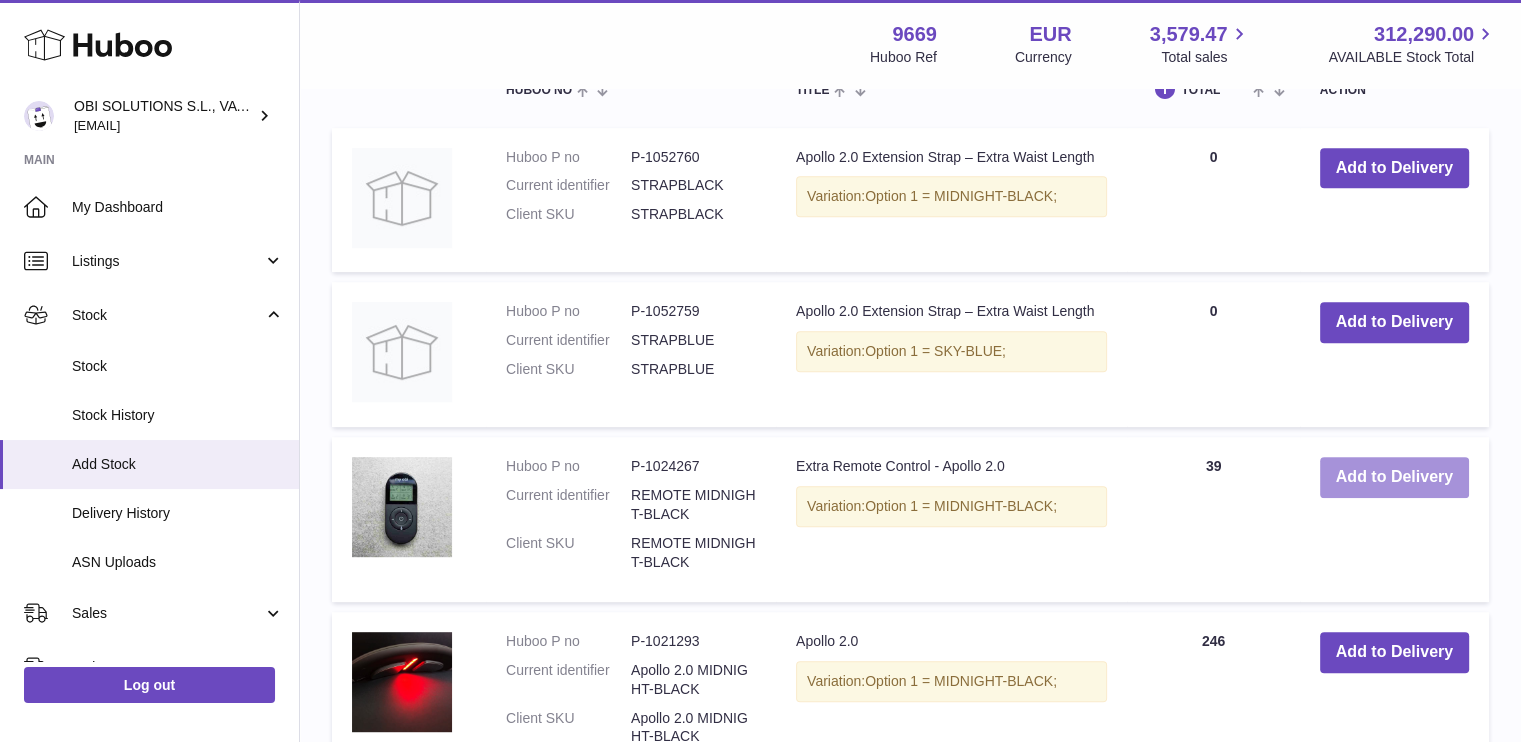click on "Add to Delivery" at bounding box center [1394, 477] 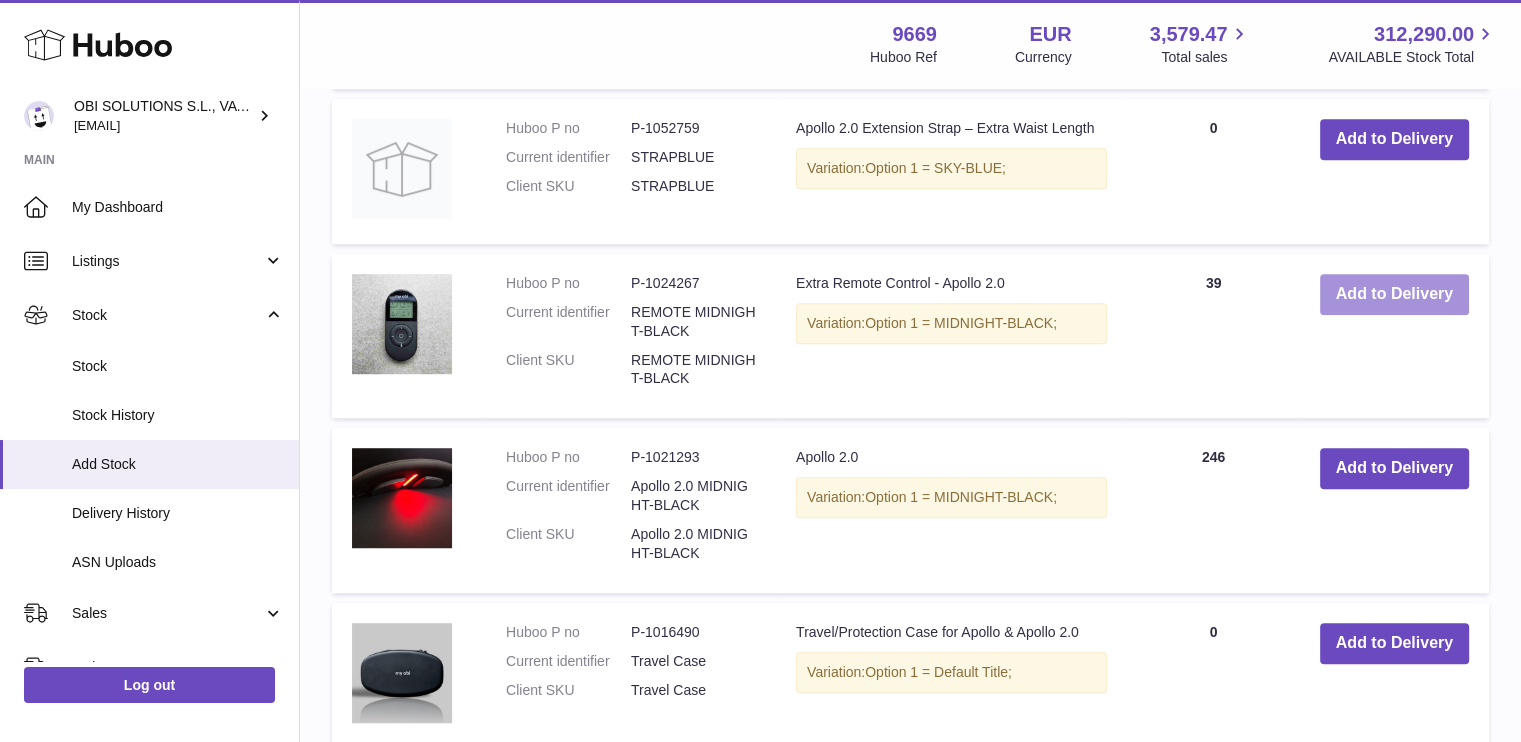 scroll, scrollTop: 1217, scrollLeft: 0, axis: vertical 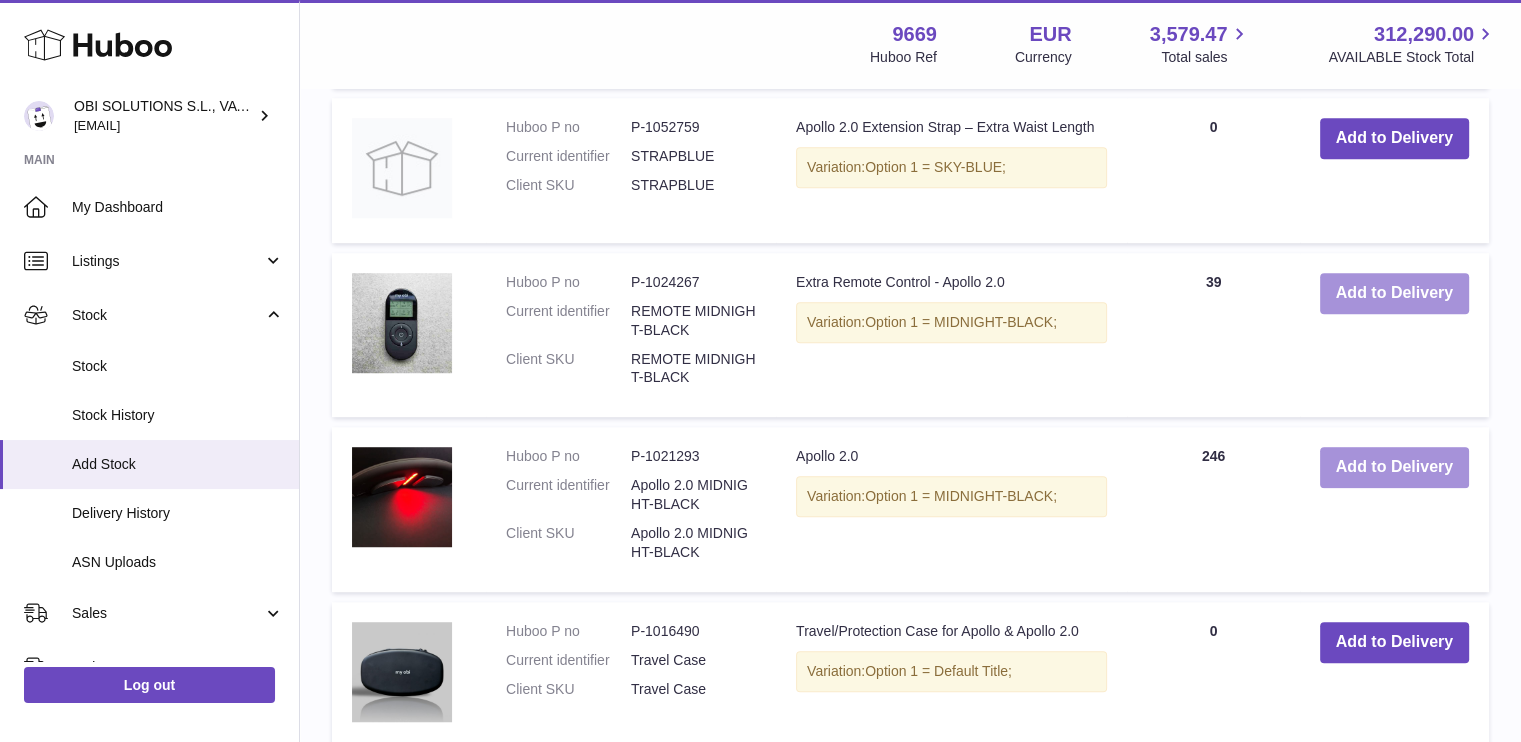 click on "Add to Delivery" at bounding box center [1394, 467] 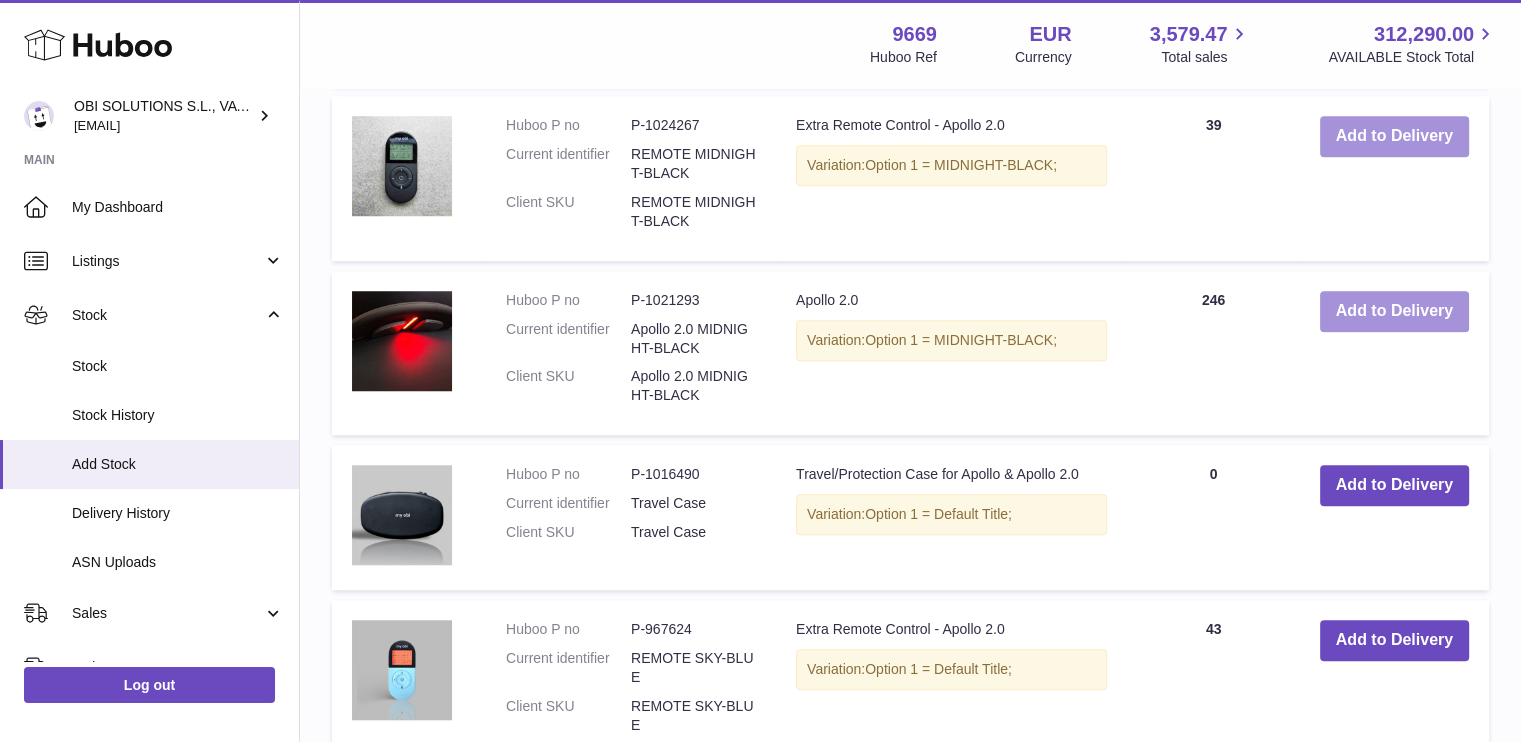 scroll, scrollTop: 1559, scrollLeft: 0, axis: vertical 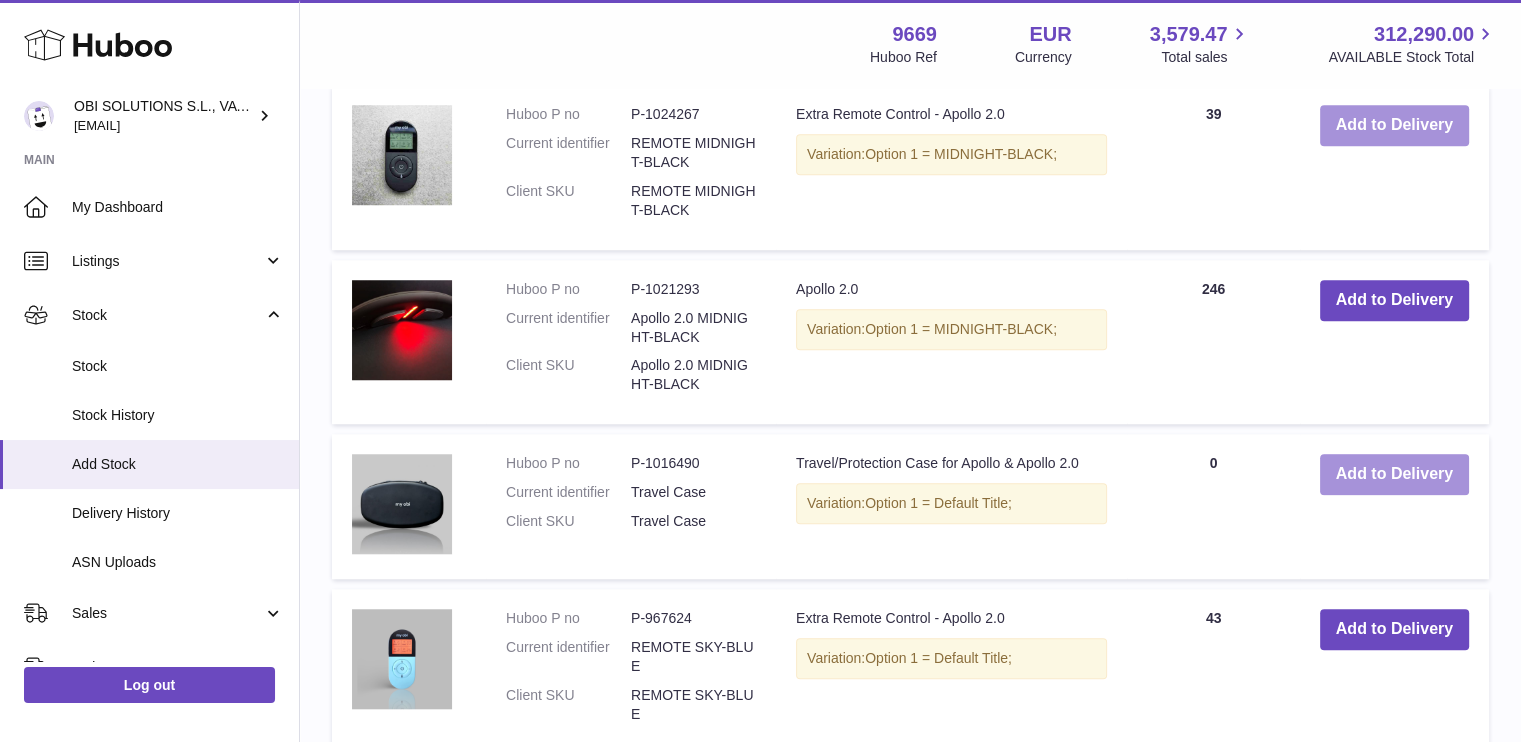 click on "Add to Delivery" at bounding box center [1394, 474] 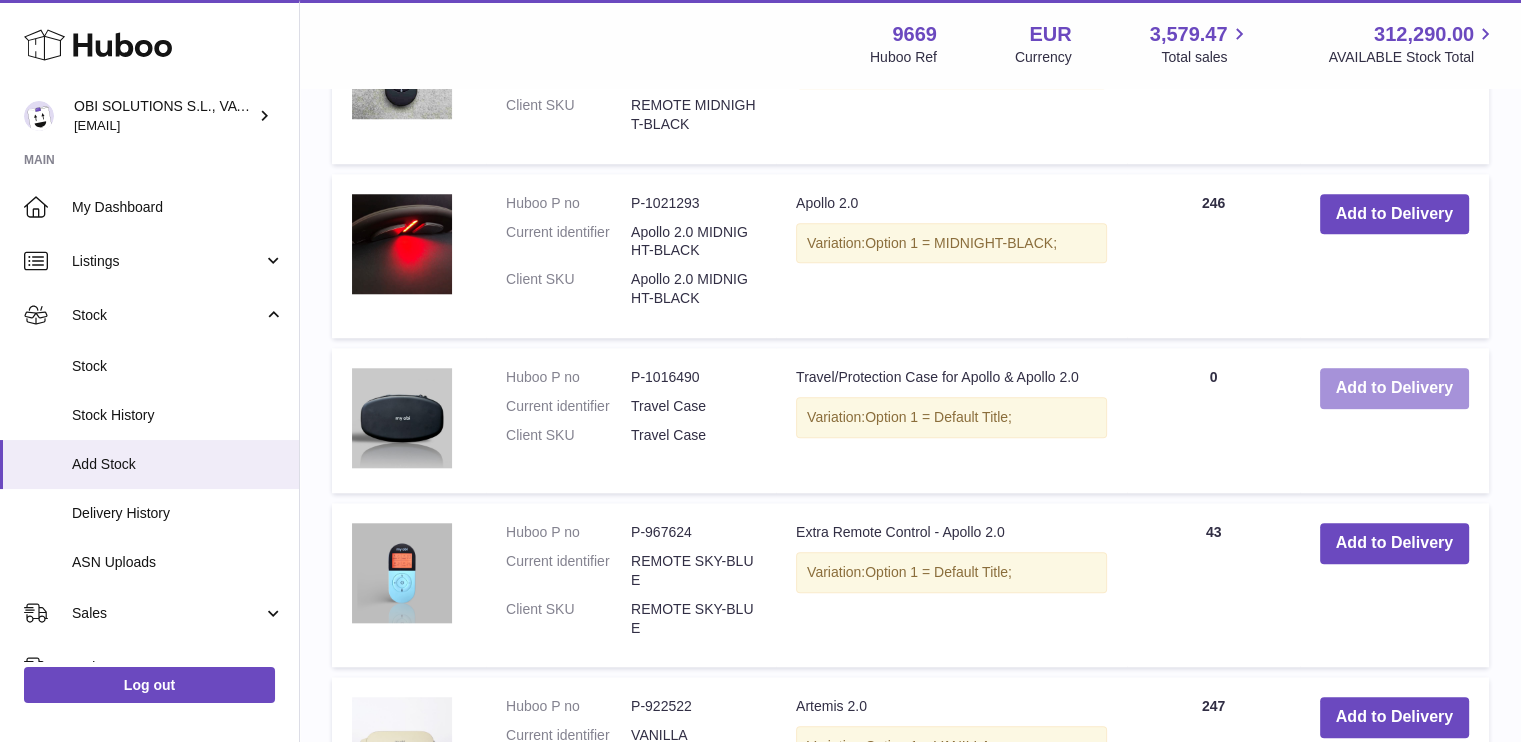 scroll, scrollTop: 1803, scrollLeft: 0, axis: vertical 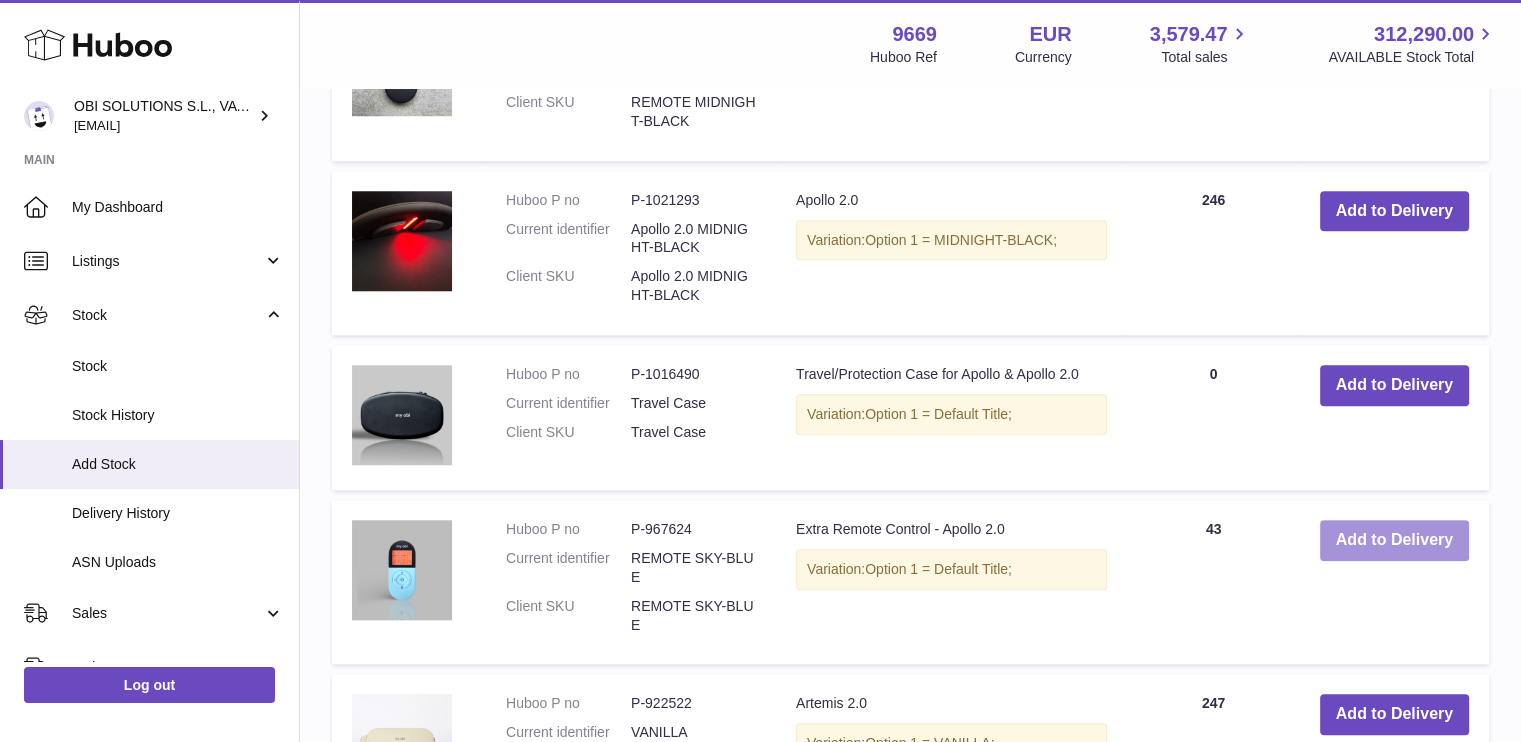 click on "Add to Delivery" at bounding box center [1394, 540] 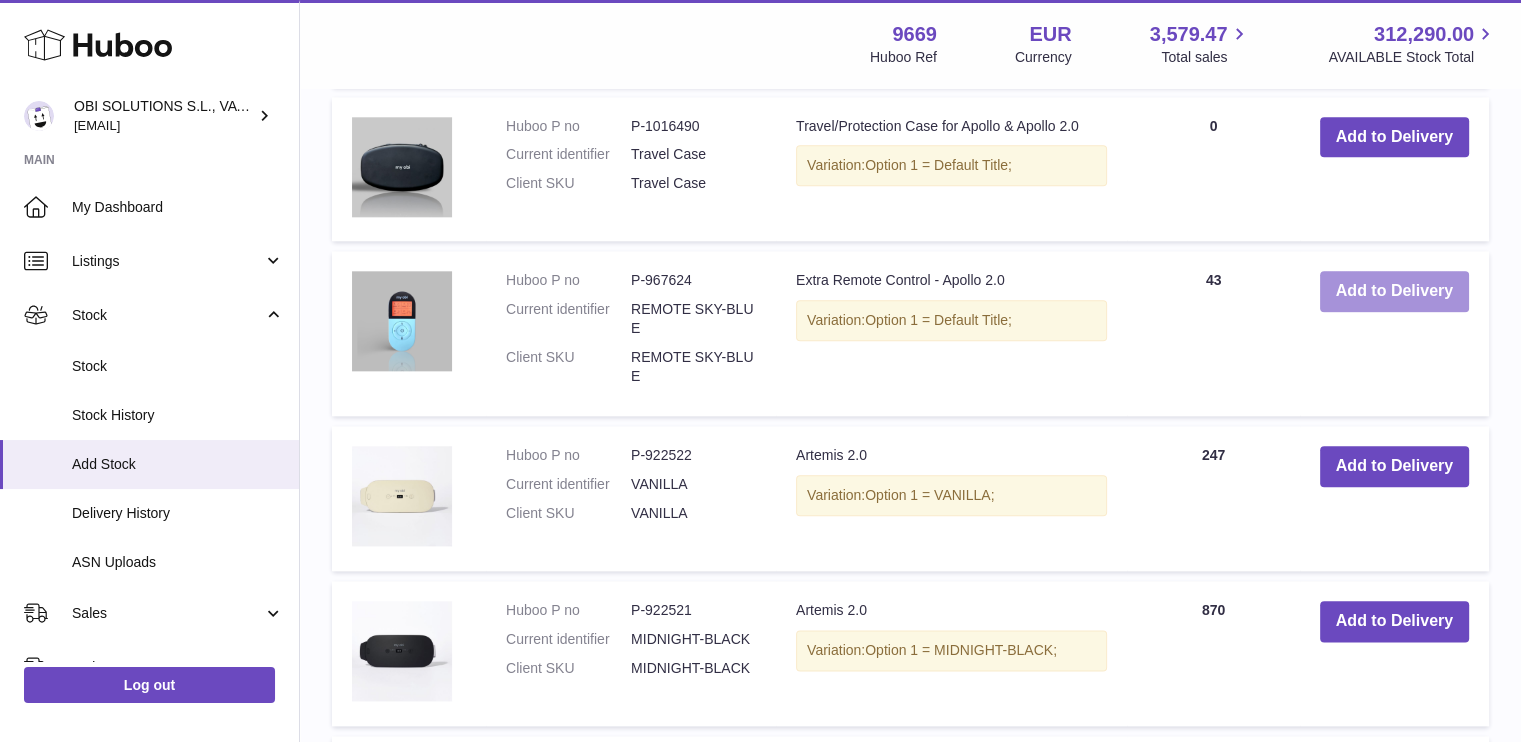 scroll, scrollTop: 2234, scrollLeft: 0, axis: vertical 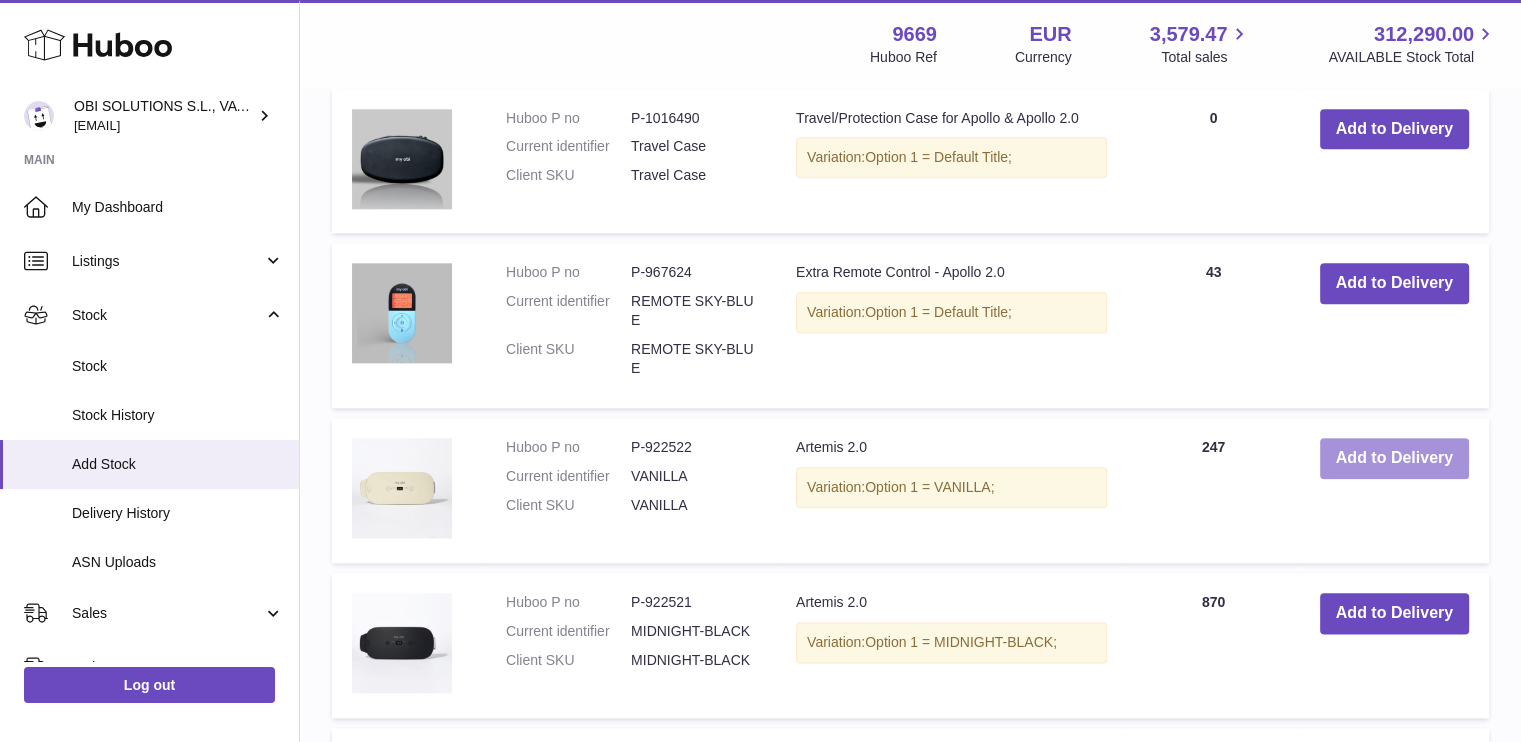 click on "Add to Delivery" at bounding box center [1394, 458] 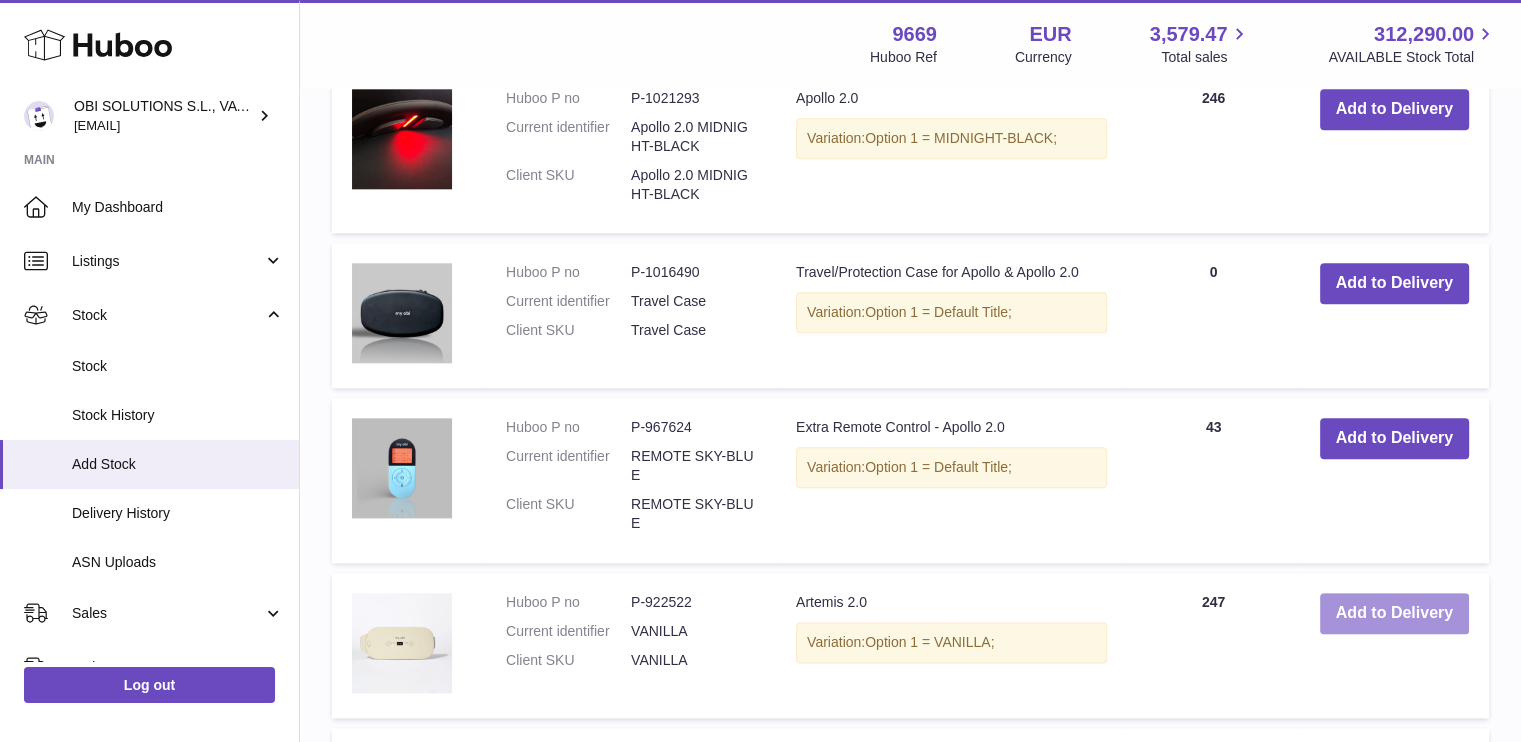 scroll, scrollTop: 2389, scrollLeft: 0, axis: vertical 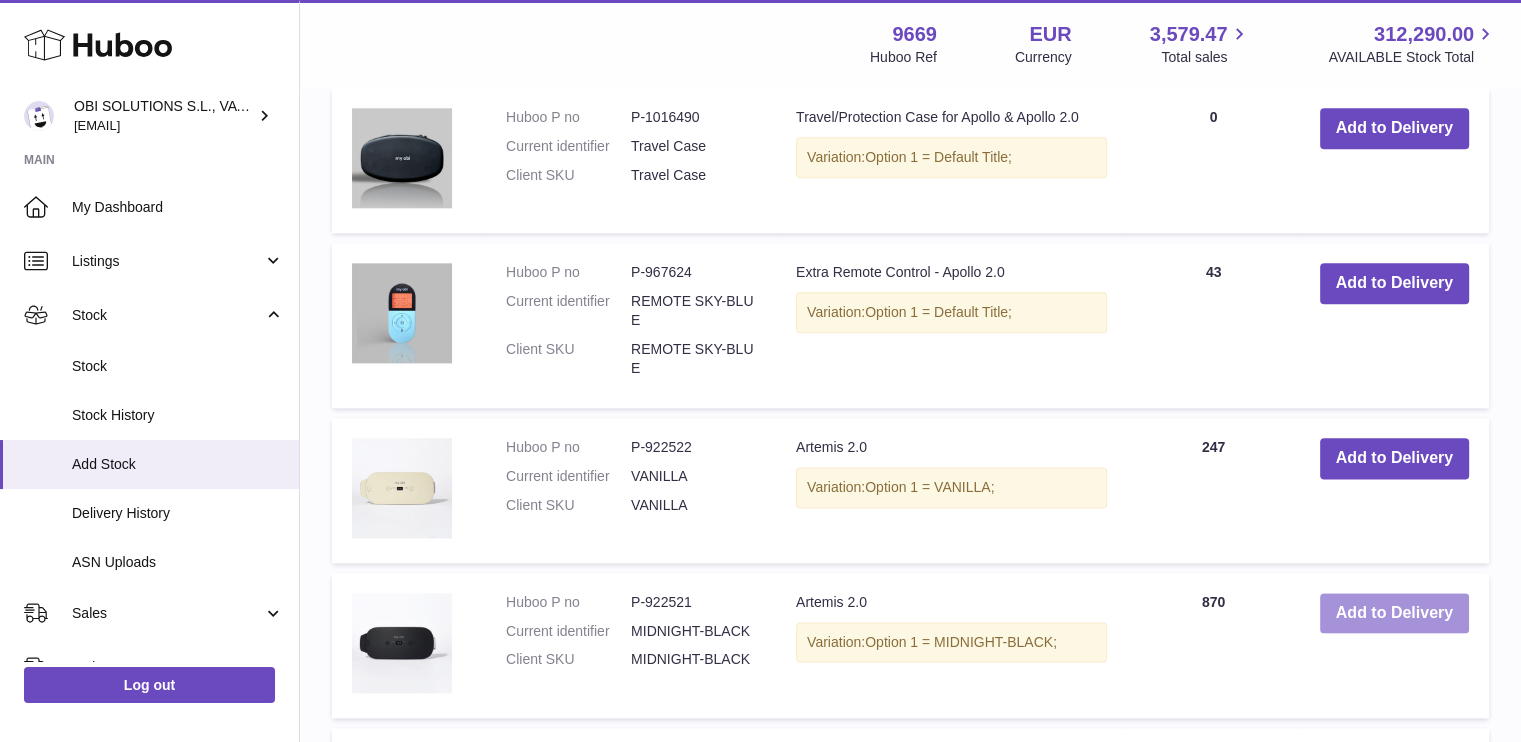click on "Add to Delivery" at bounding box center (1394, 613) 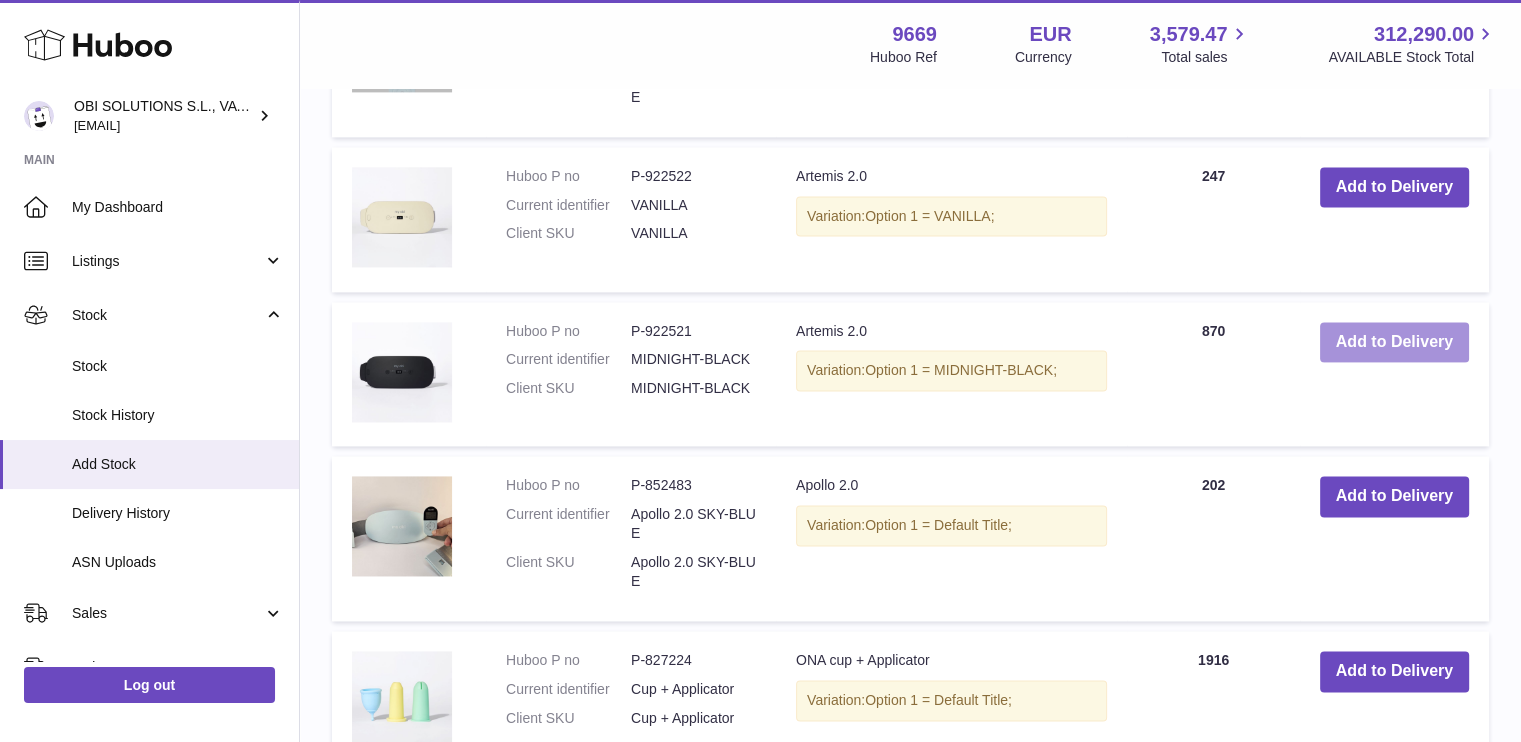 scroll, scrollTop: 2816, scrollLeft: 0, axis: vertical 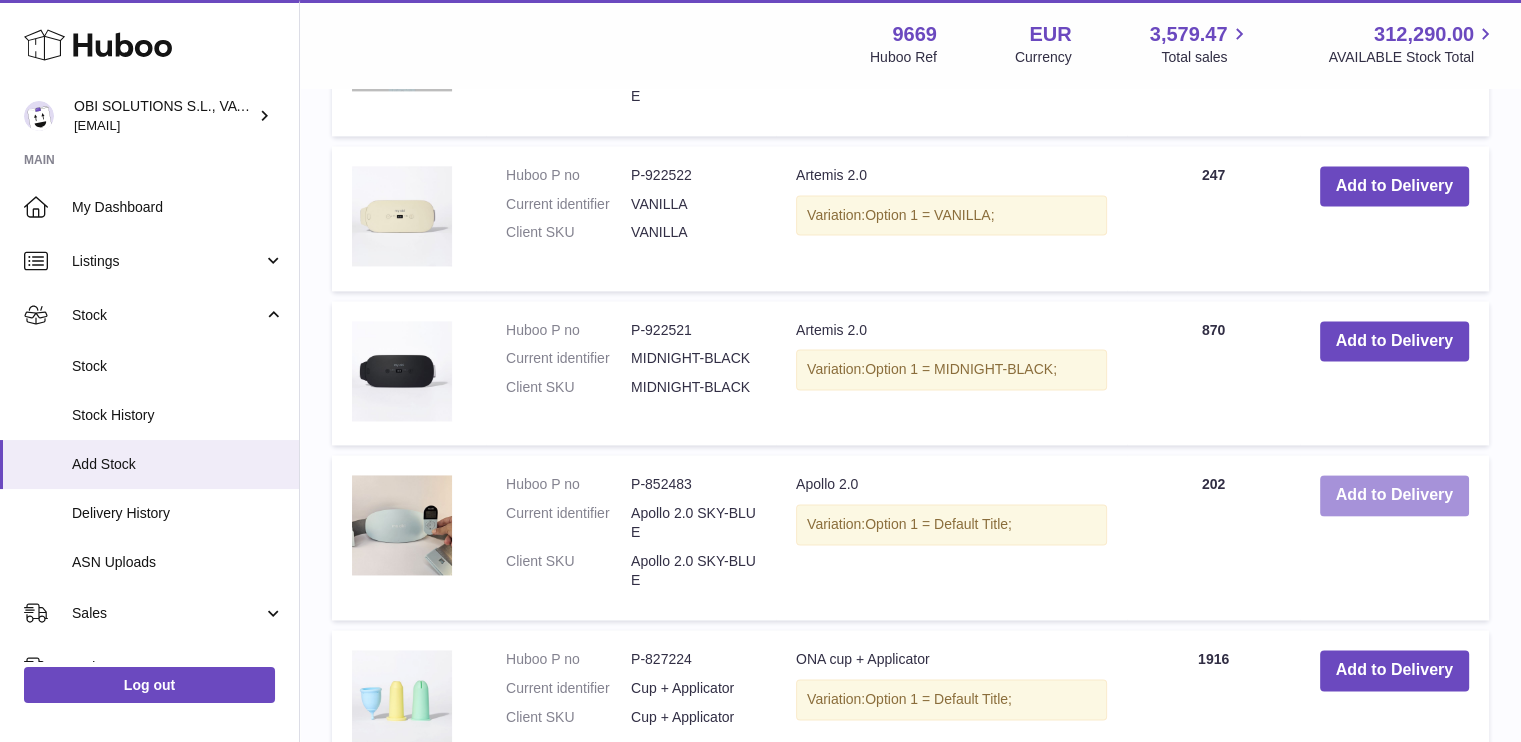 click on "Add to Delivery" at bounding box center (1394, 495) 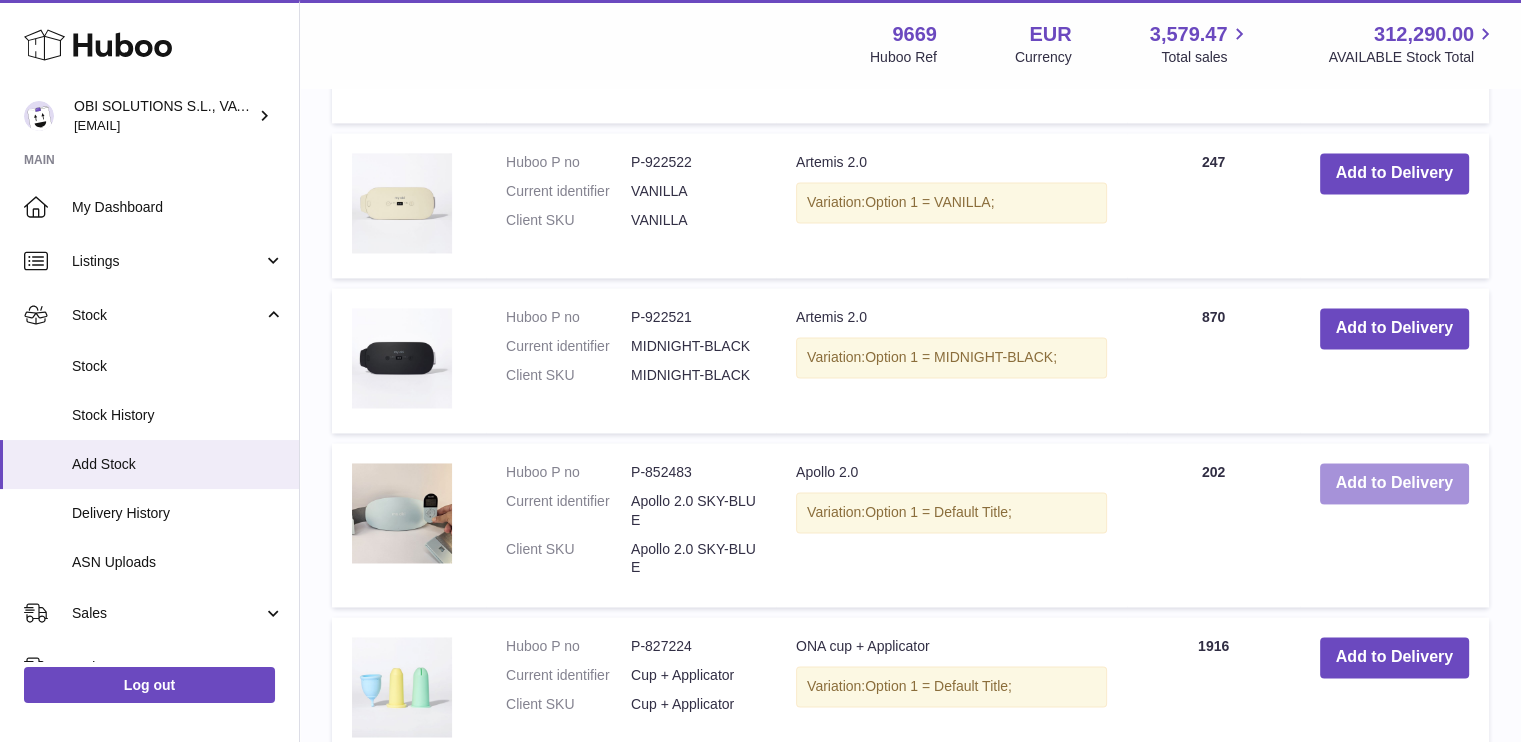 scroll, scrollTop: 3284, scrollLeft: 0, axis: vertical 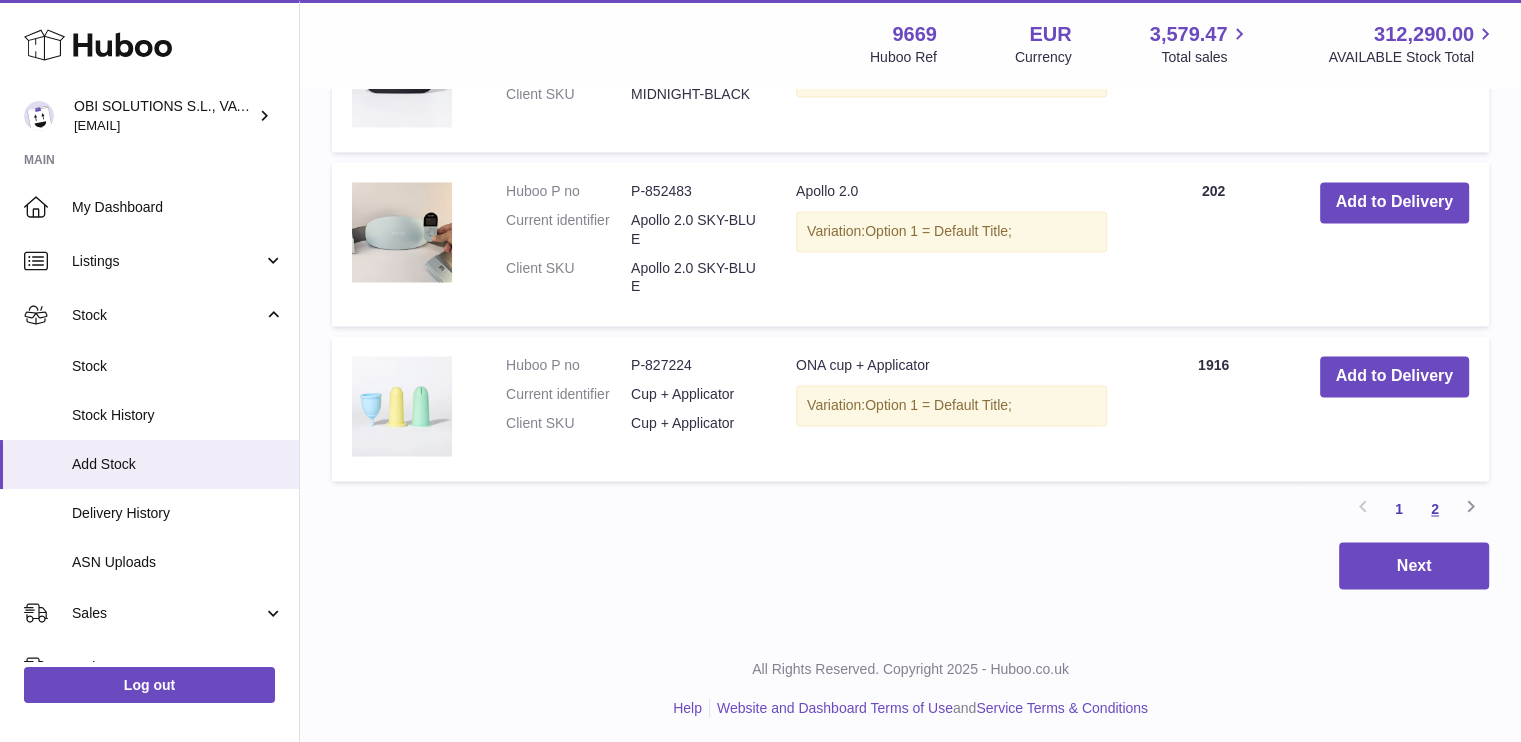 click on "2" at bounding box center [1435, 509] 